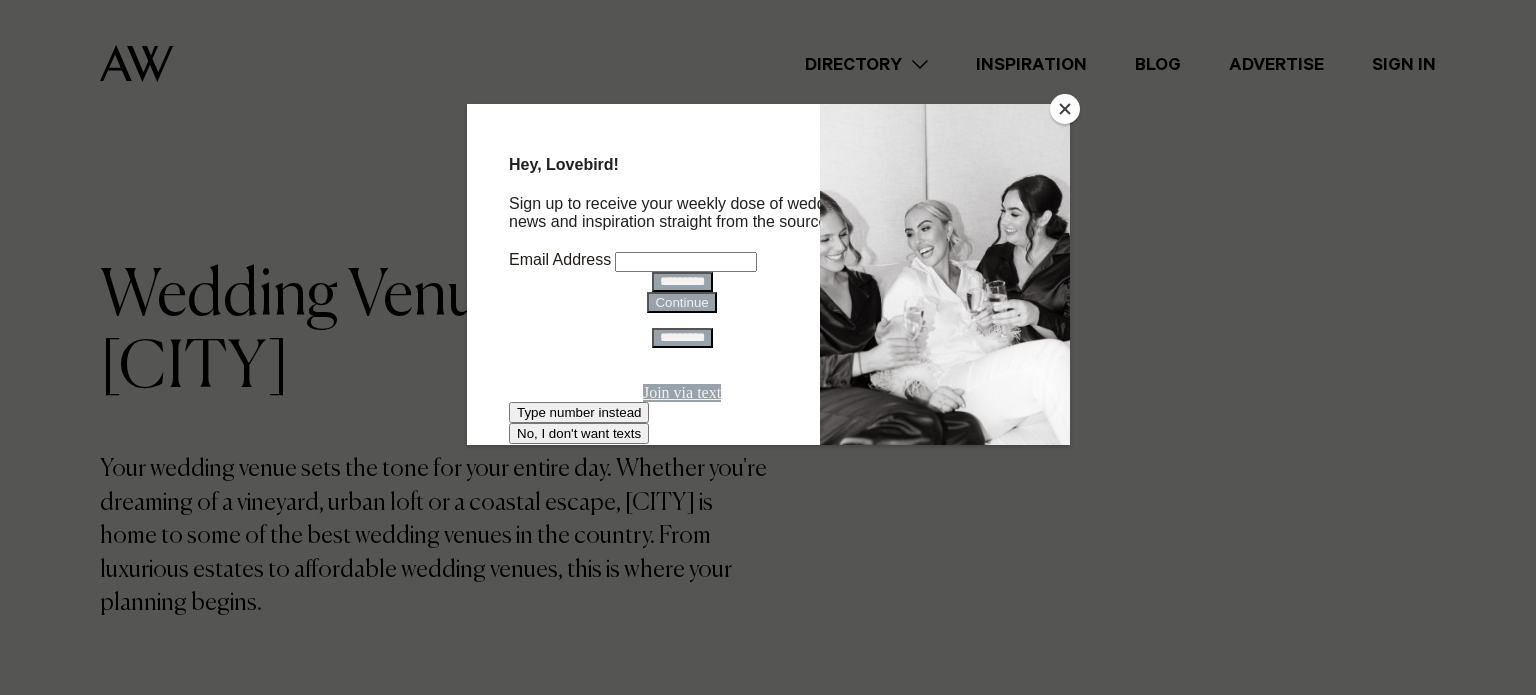 scroll, scrollTop: 0, scrollLeft: 0, axis: both 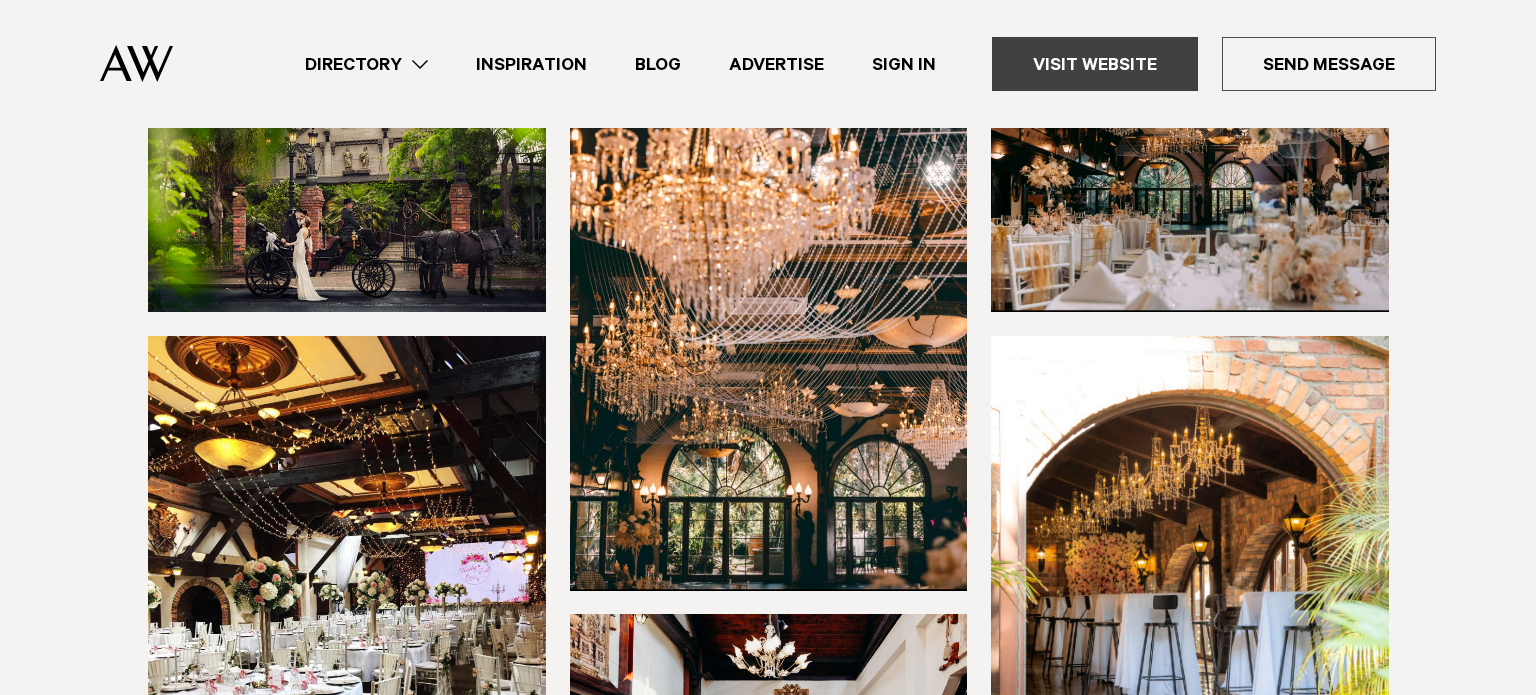 click on "Visit Website" at bounding box center [1095, 64] 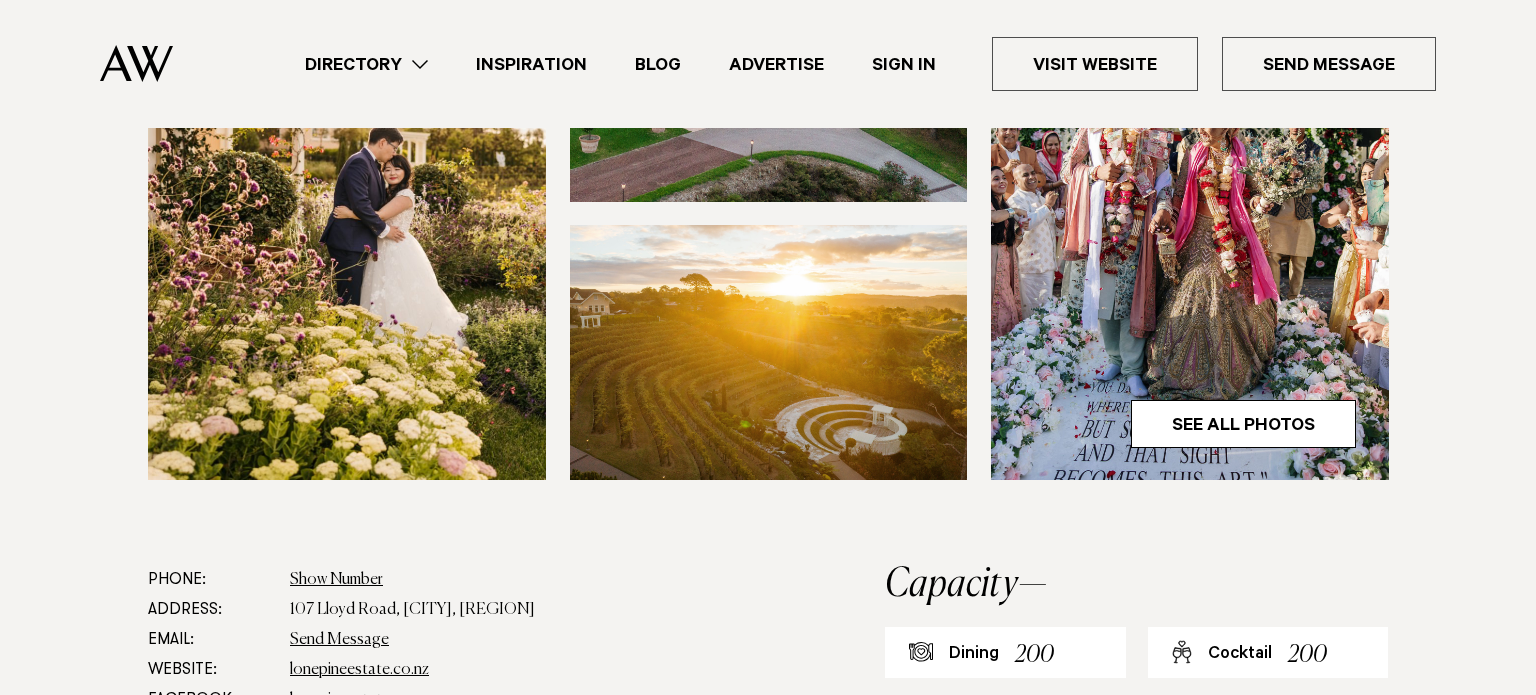 scroll, scrollTop: 800, scrollLeft: 0, axis: vertical 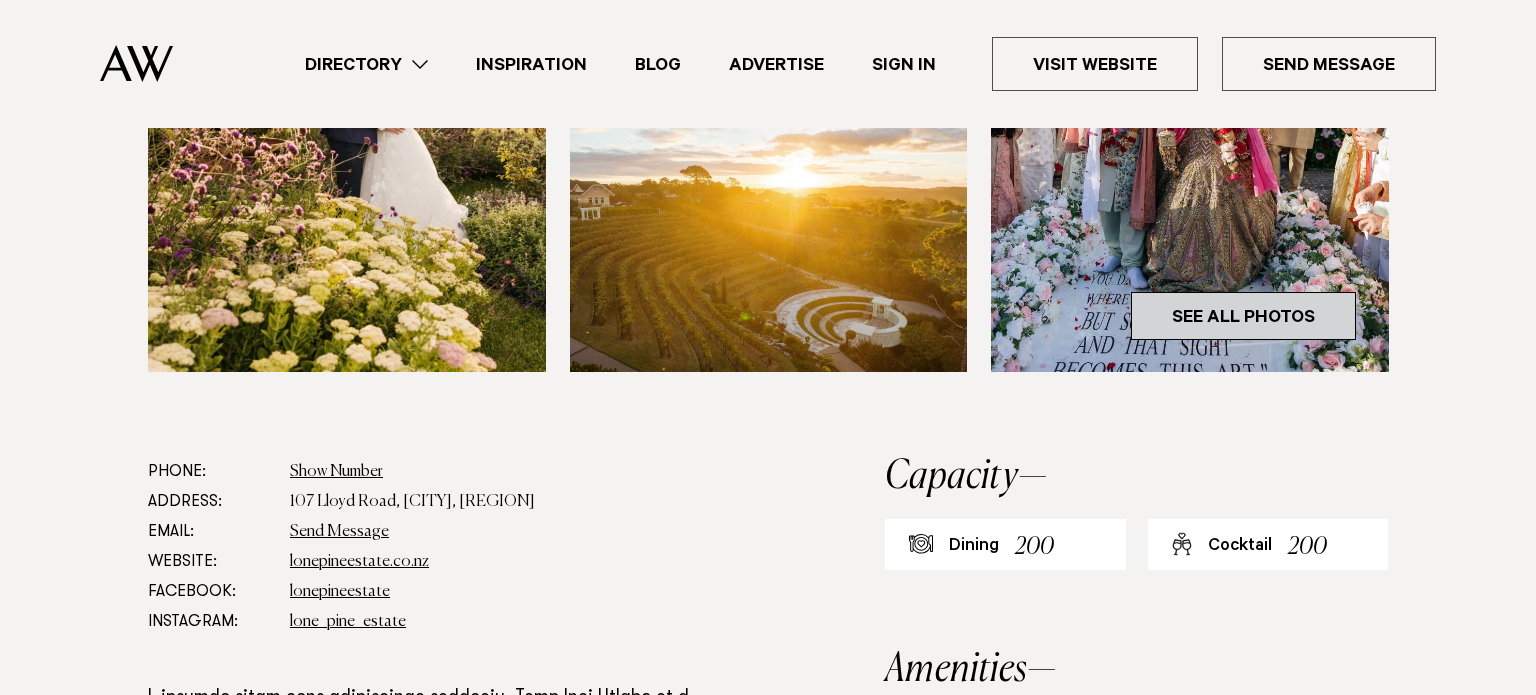 click on "See All Photos" at bounding box center [1243, 316] 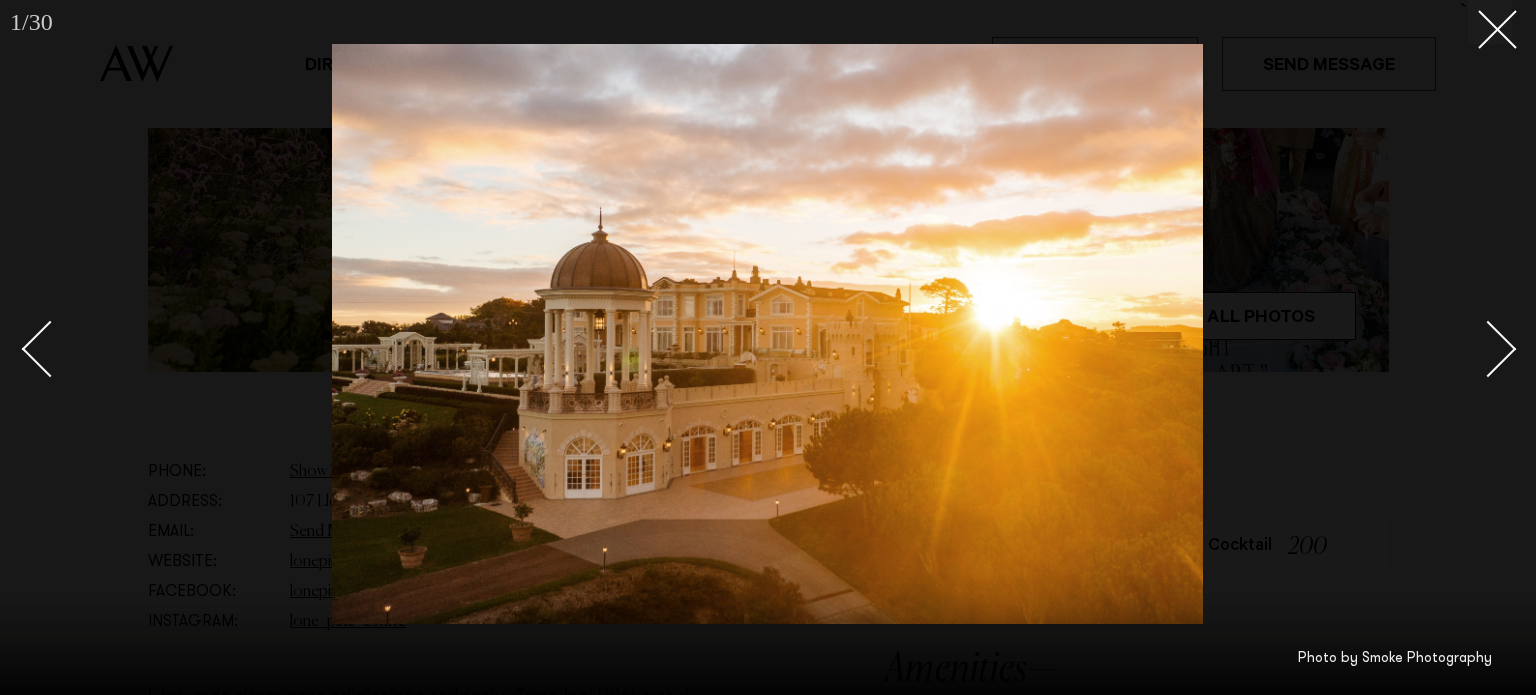 click at bounding box center [768, 347] 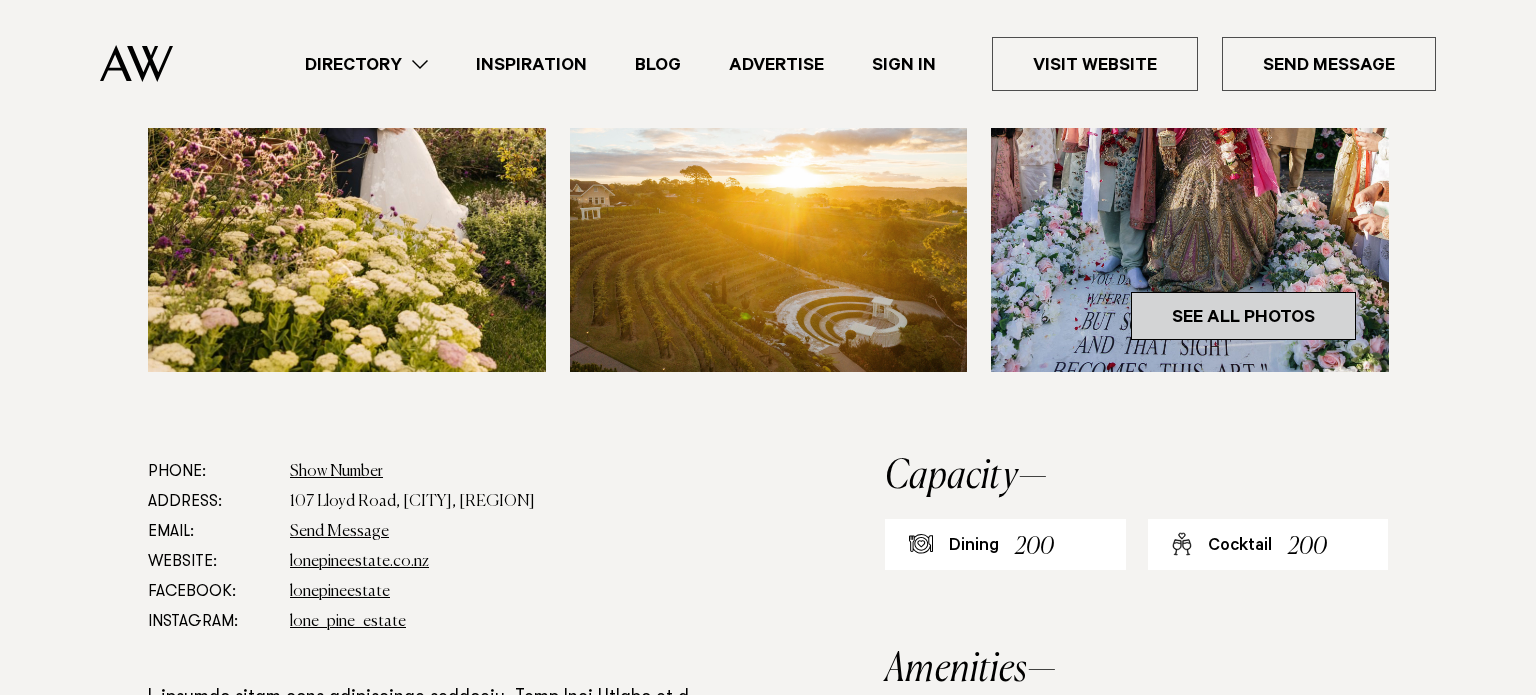 click on "See All Photos" at bounding box center [1243, 316] 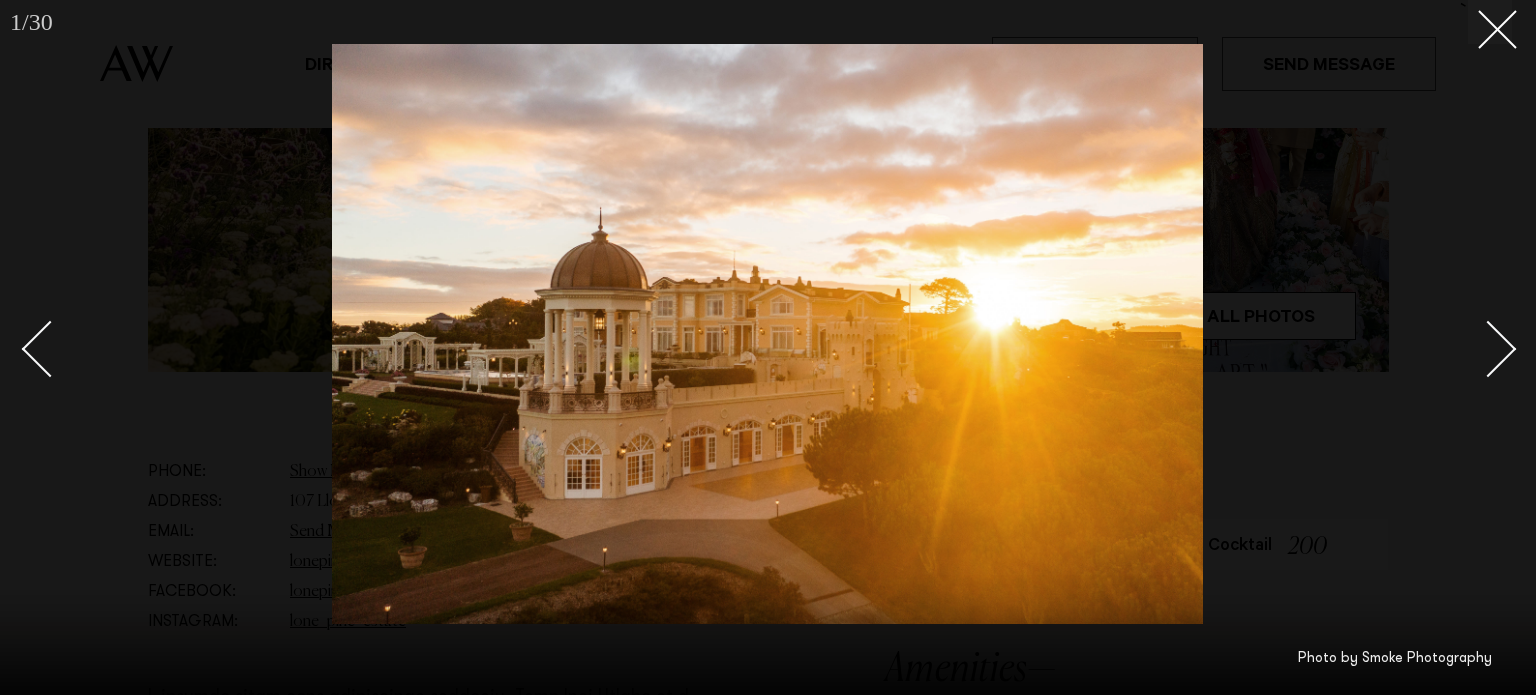 click at bounding box center [768, 347] 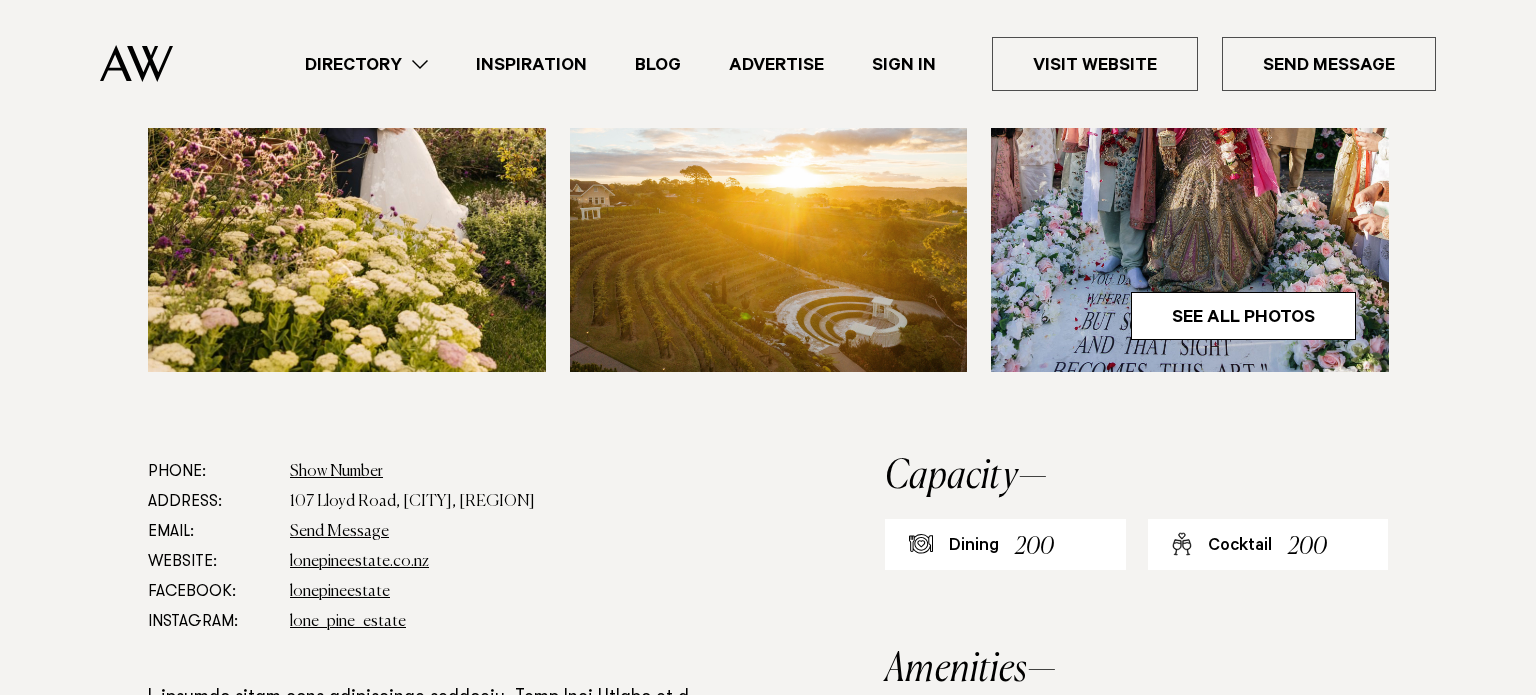 click at bounding box center [768, 8] 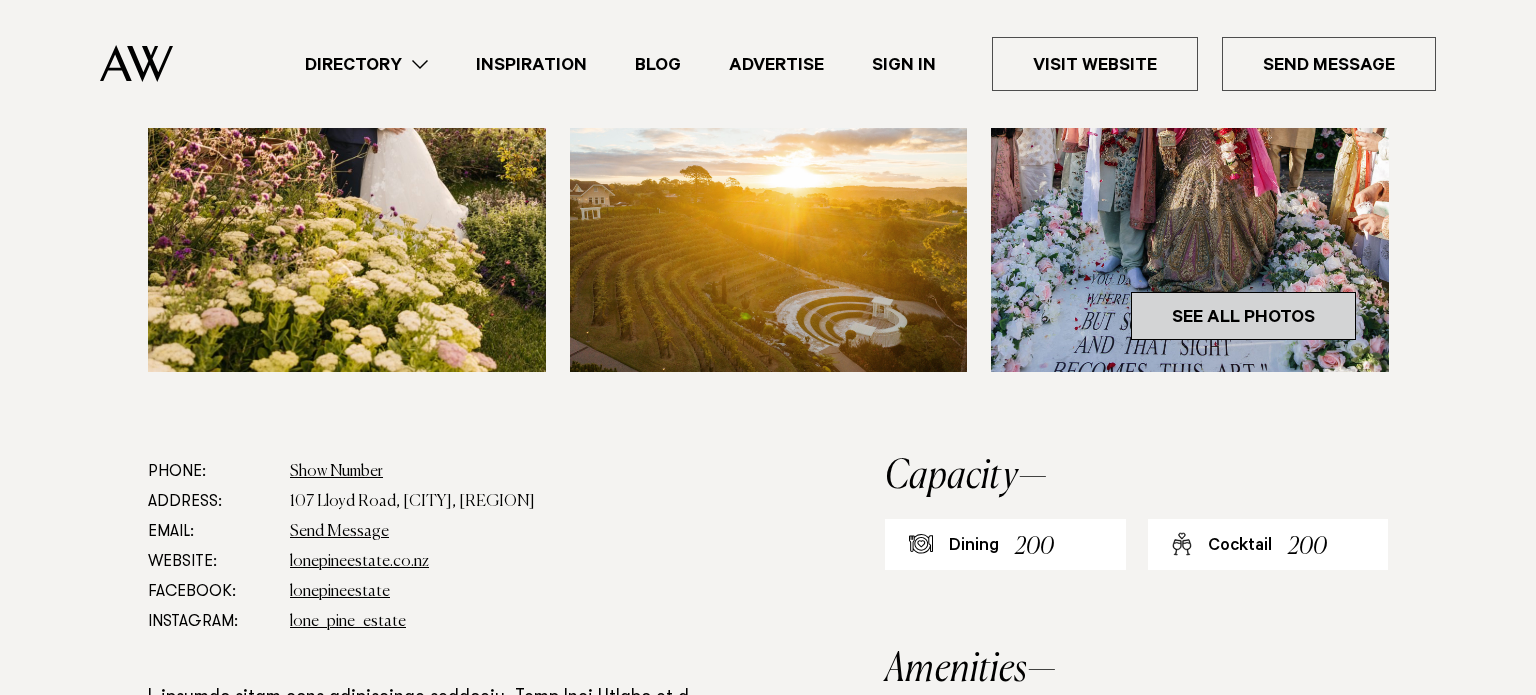 click on "See All Photos" at bounding box center [1243, 316] 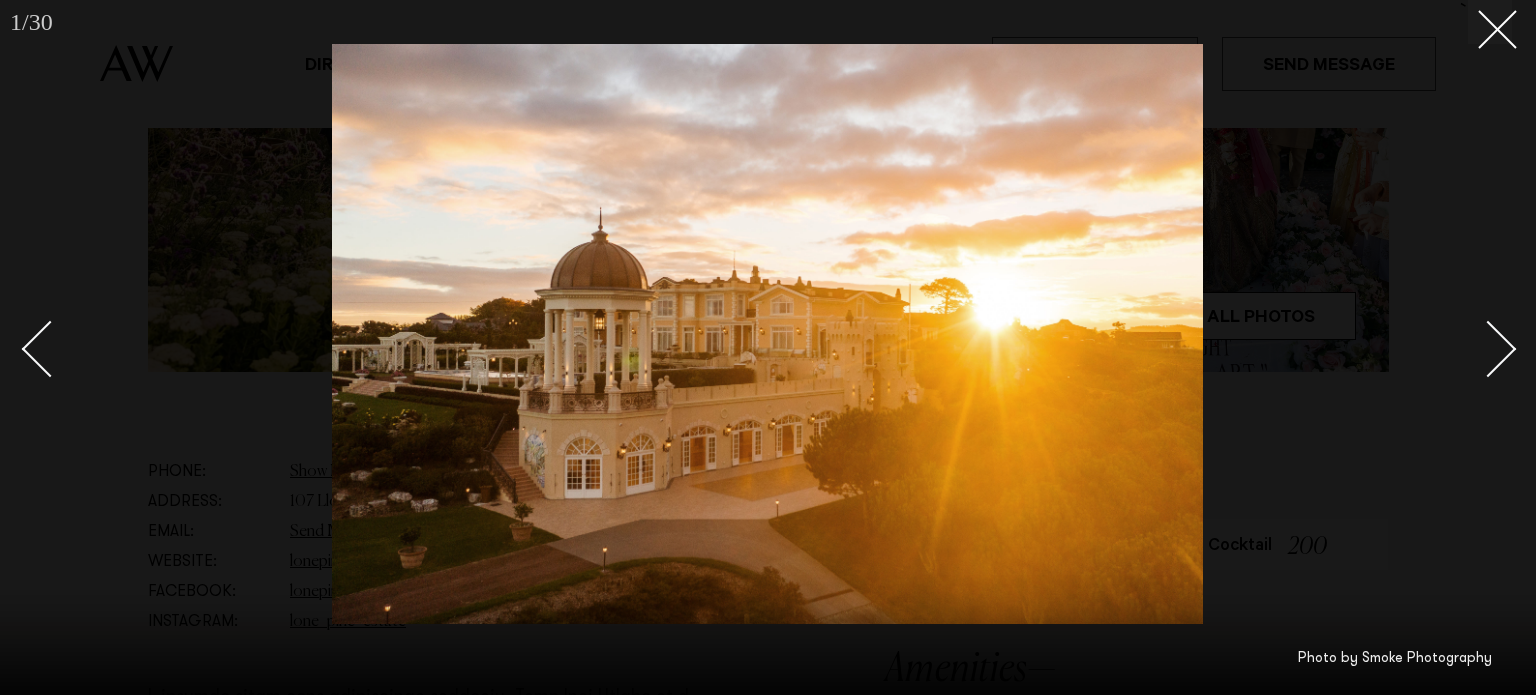 click at bounding box center (1488, 348) 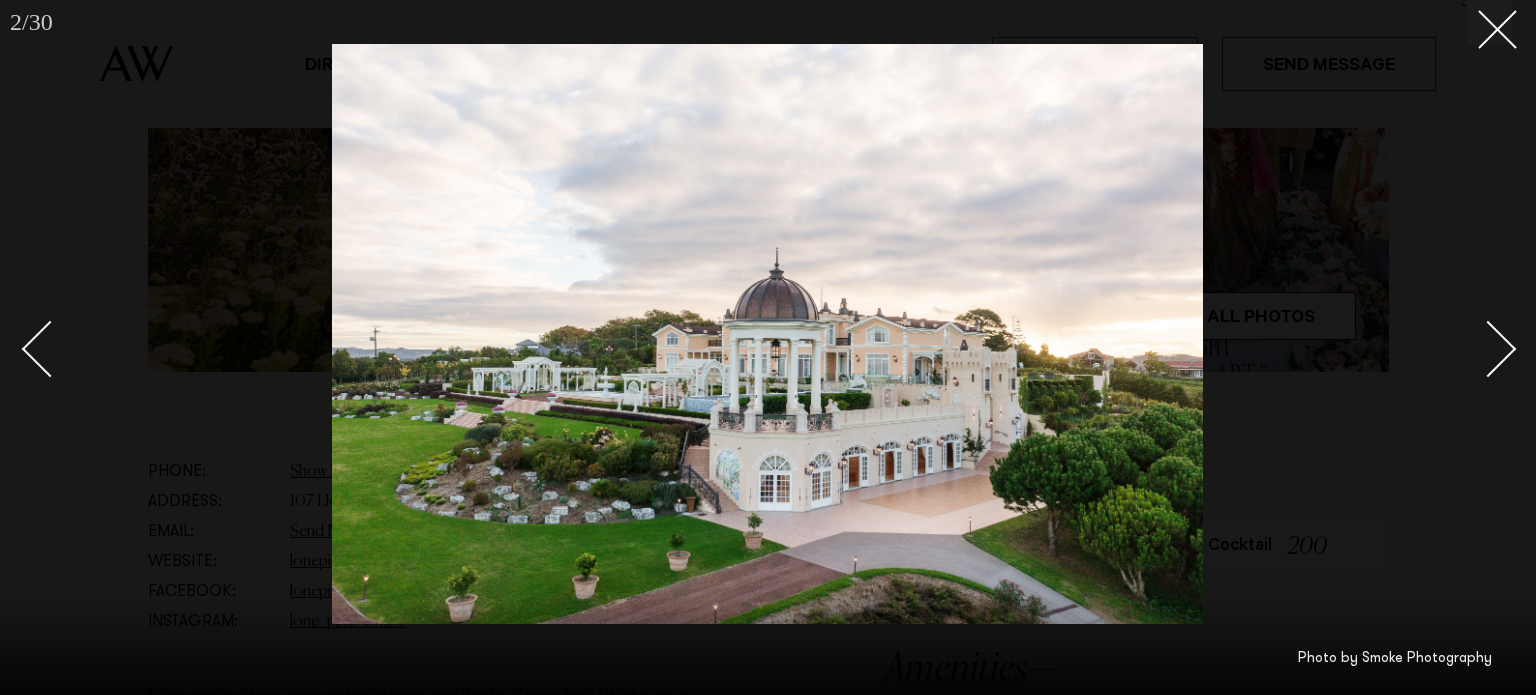 click at bounding box center (1488, 348) 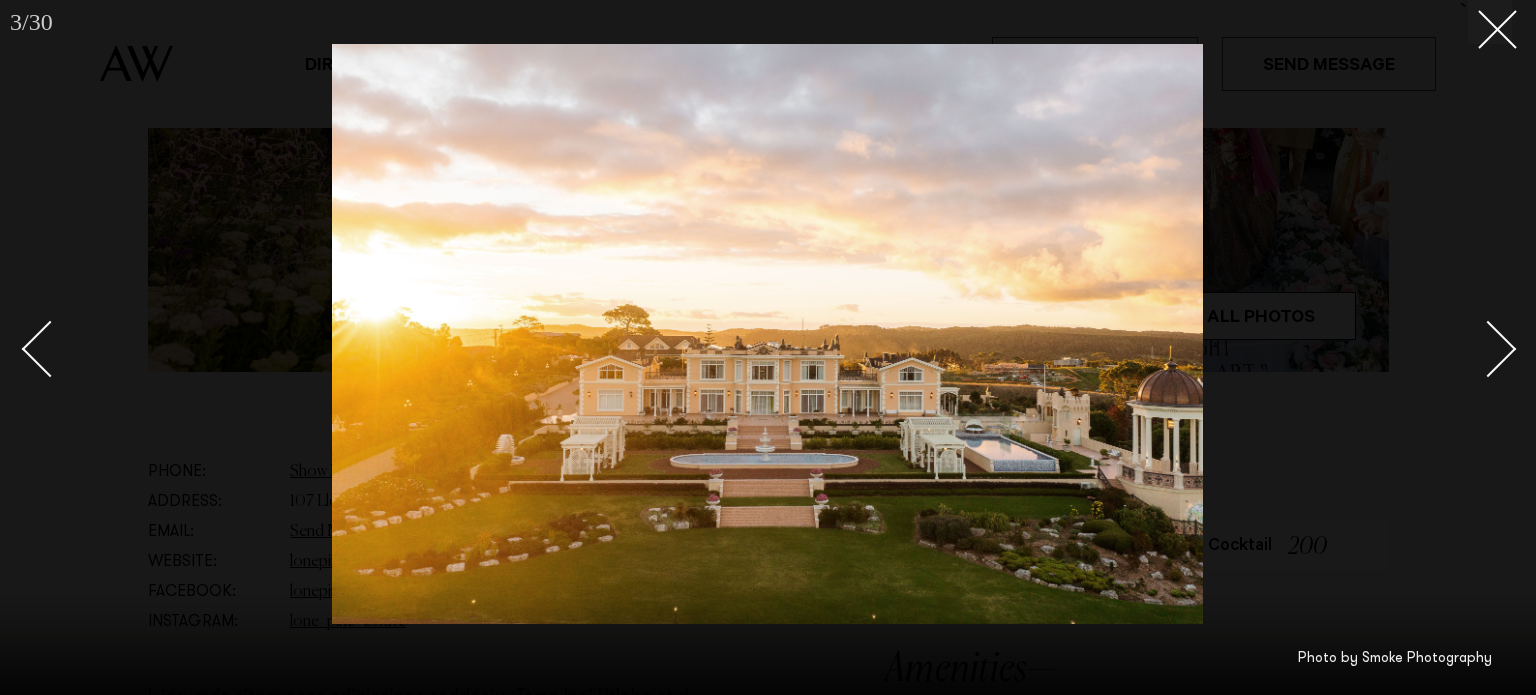 click at bounding box center [1488, 348] 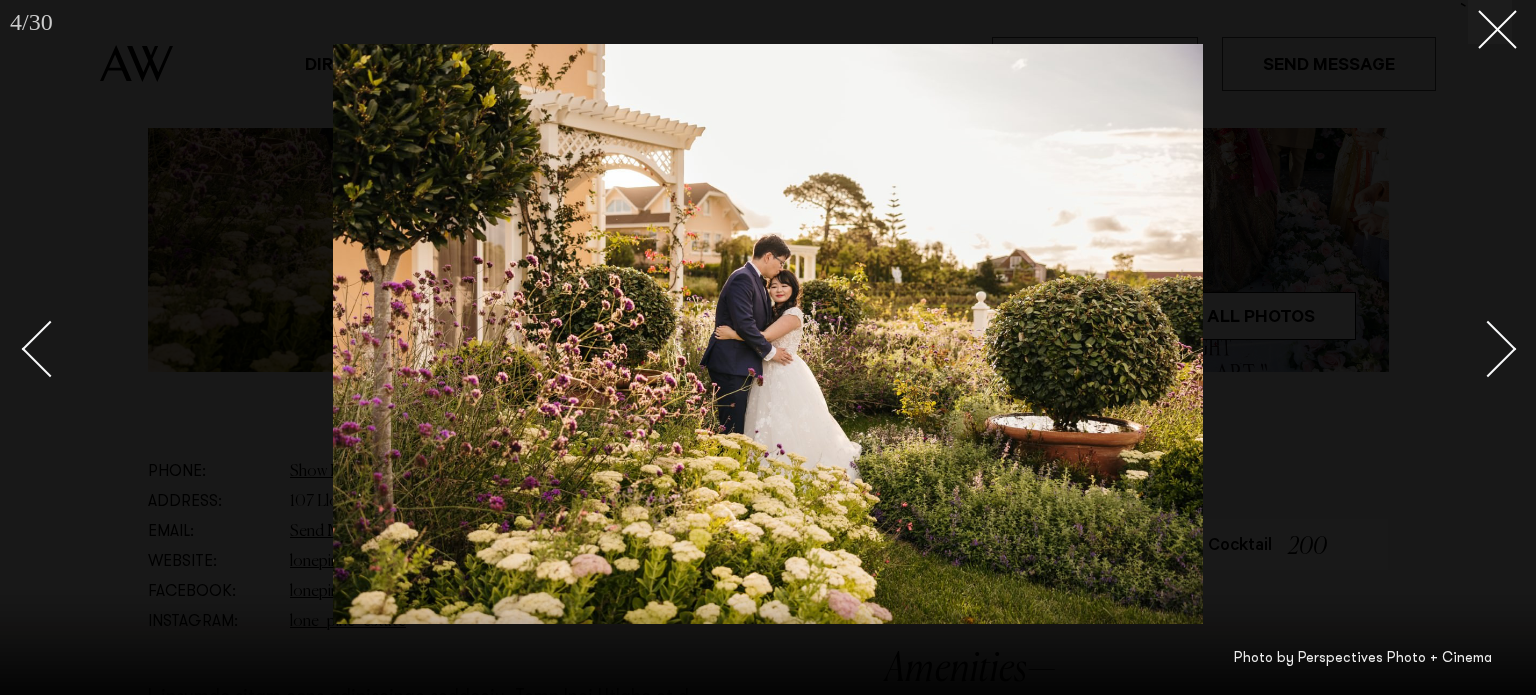click at bounding box center [1488, 348] 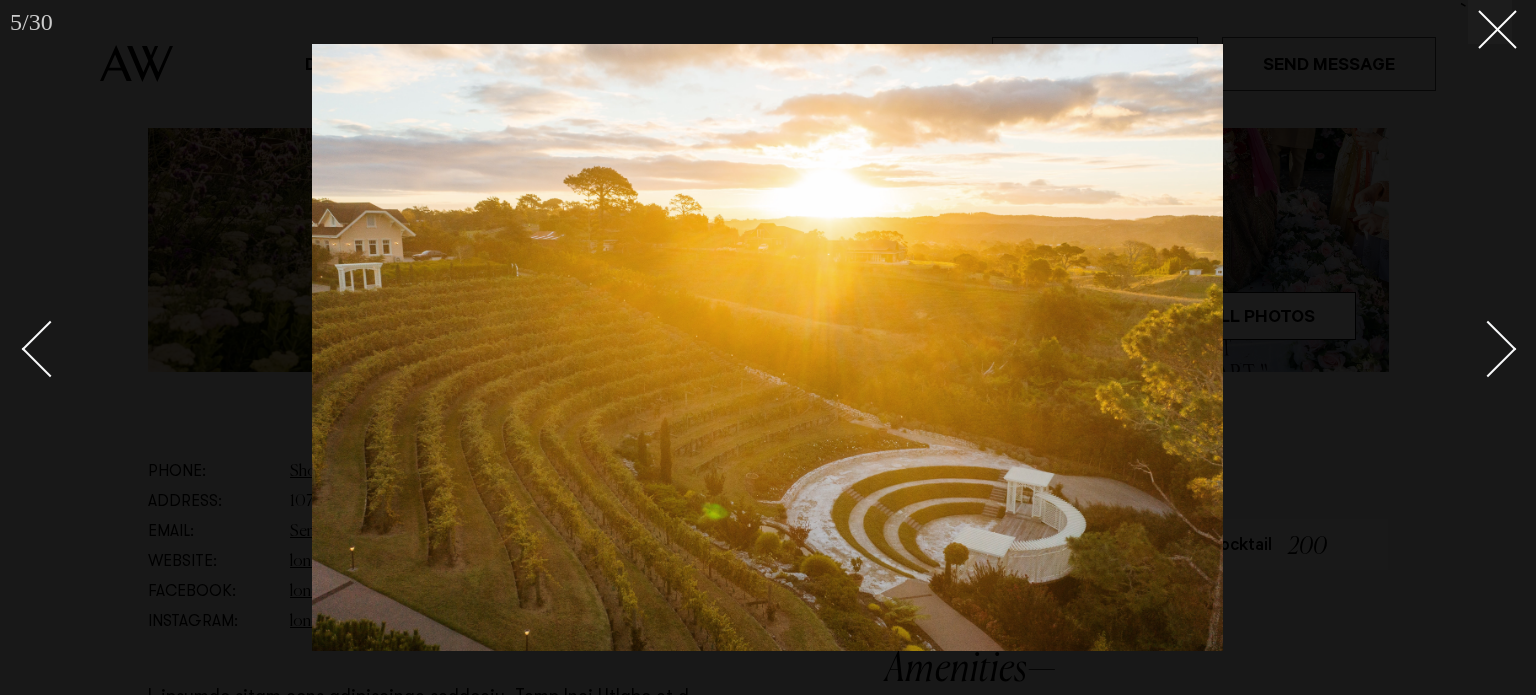 click at bounding box center (1488, 348) 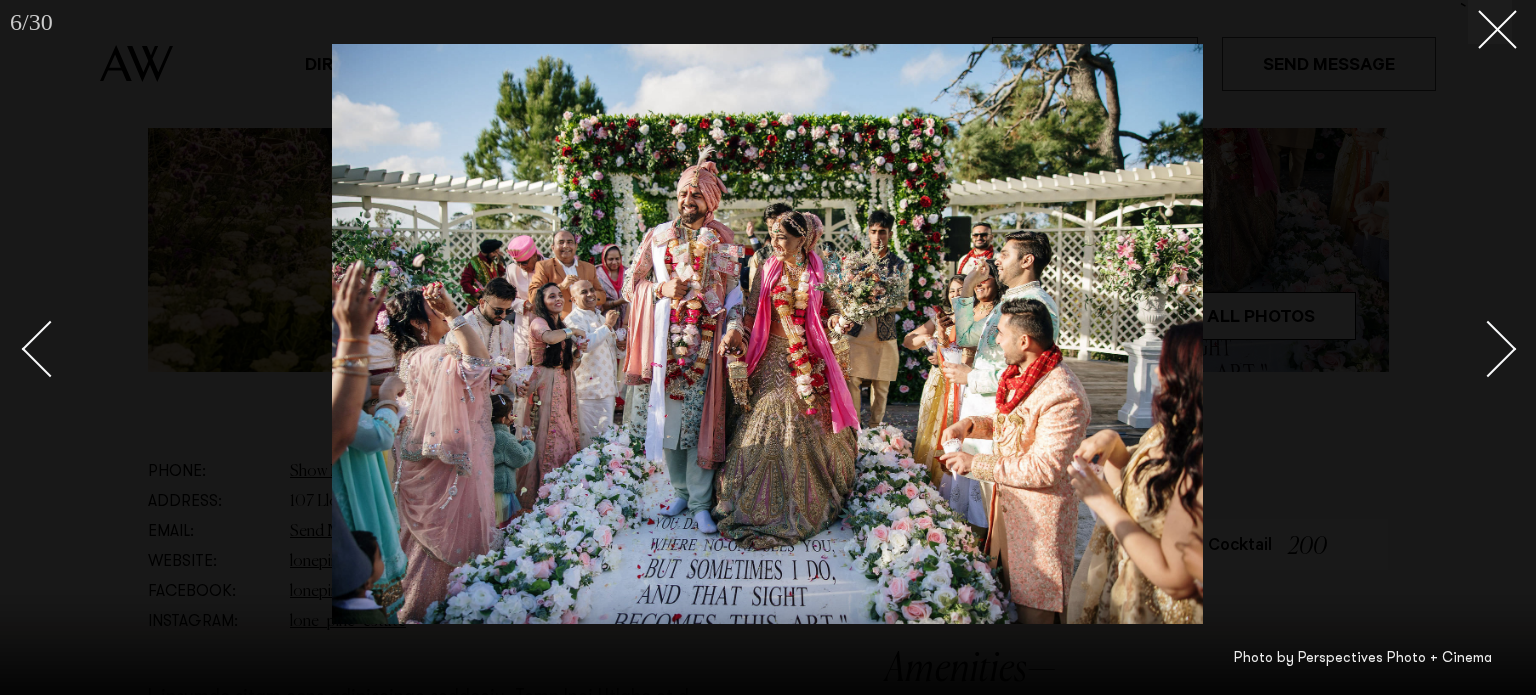click at bounding box center (1488, 348) 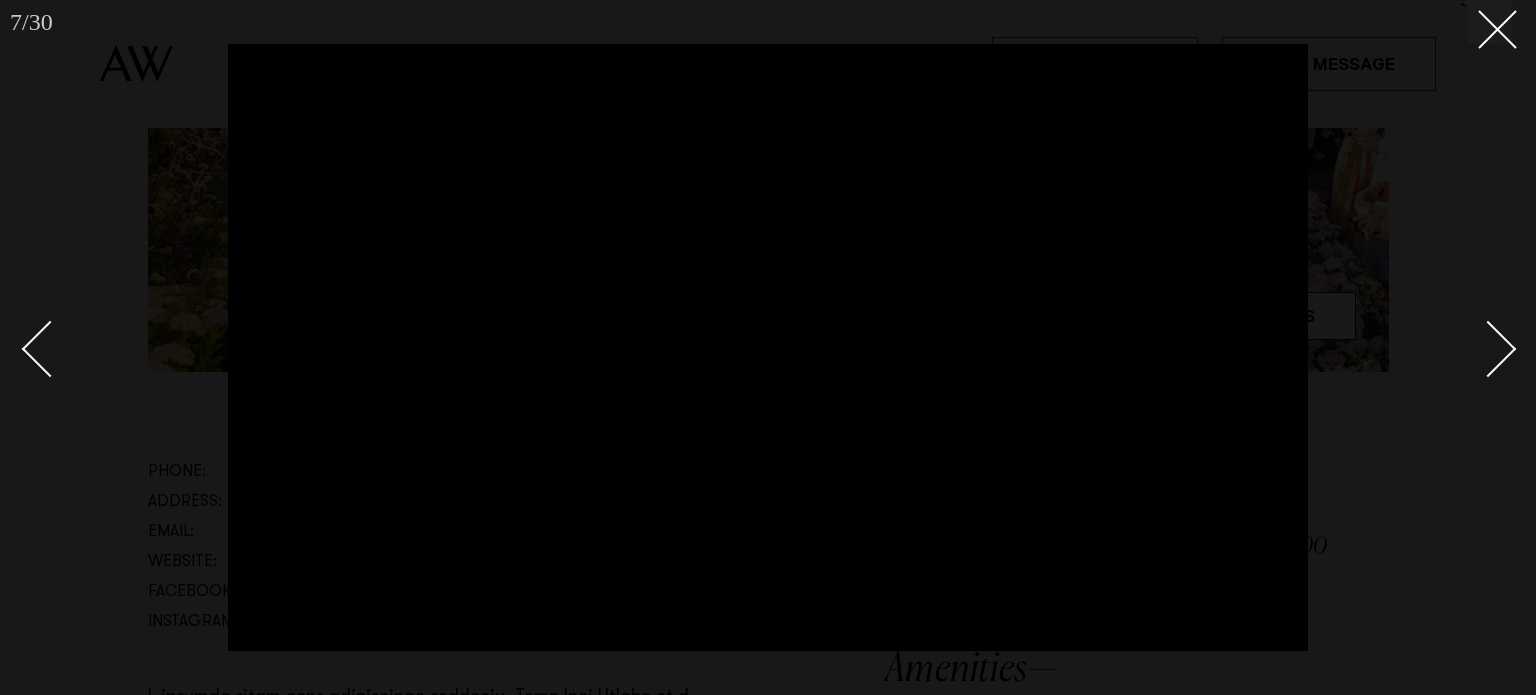 click at bounding box center (1488, 348) 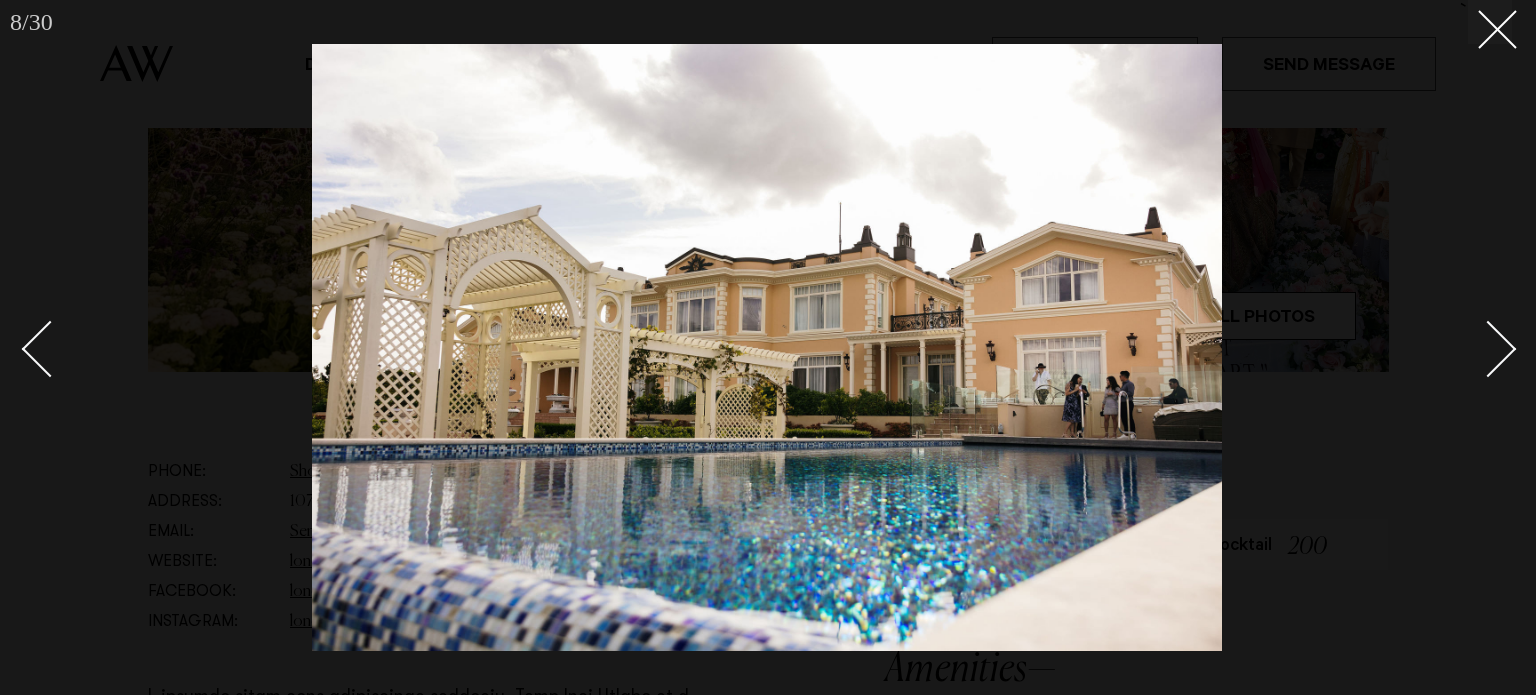 click at bounding box center [1488, 348] 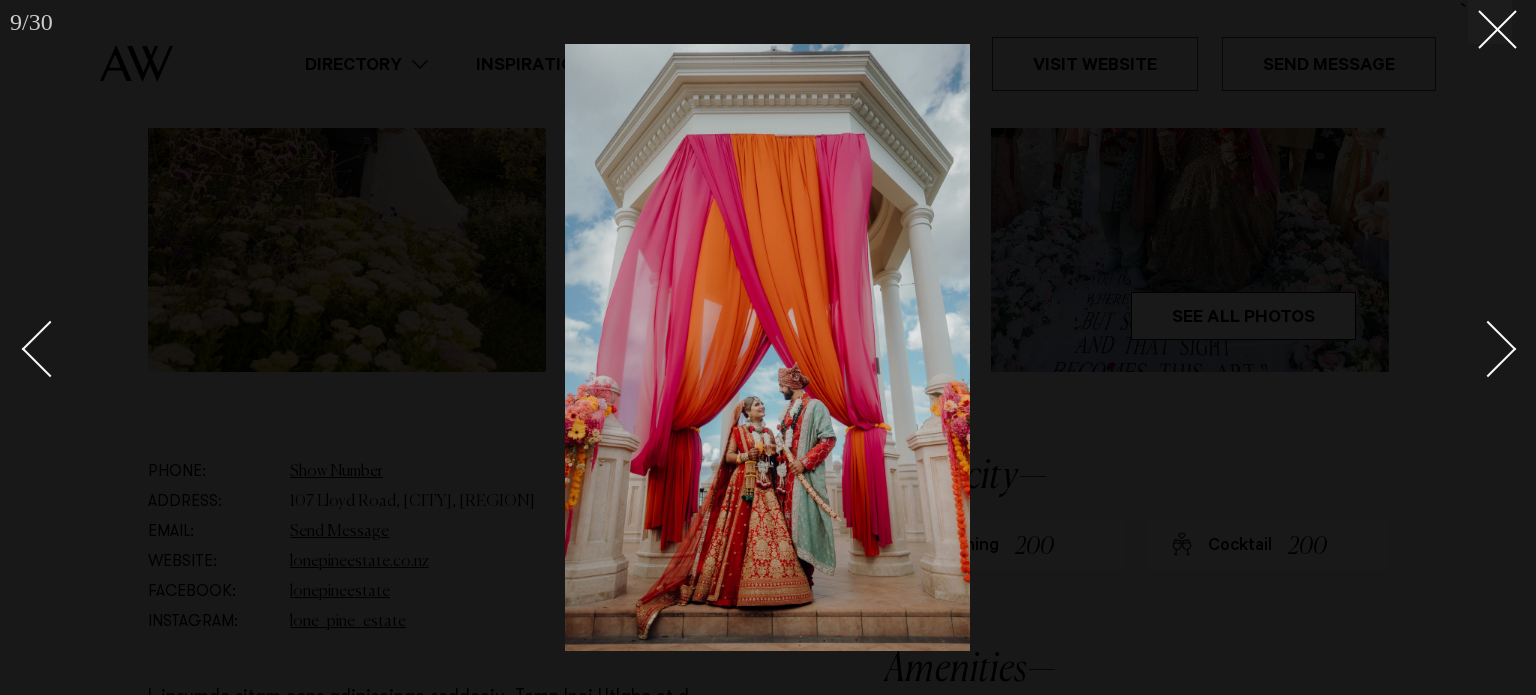 click at bounding box center [1488, 348] 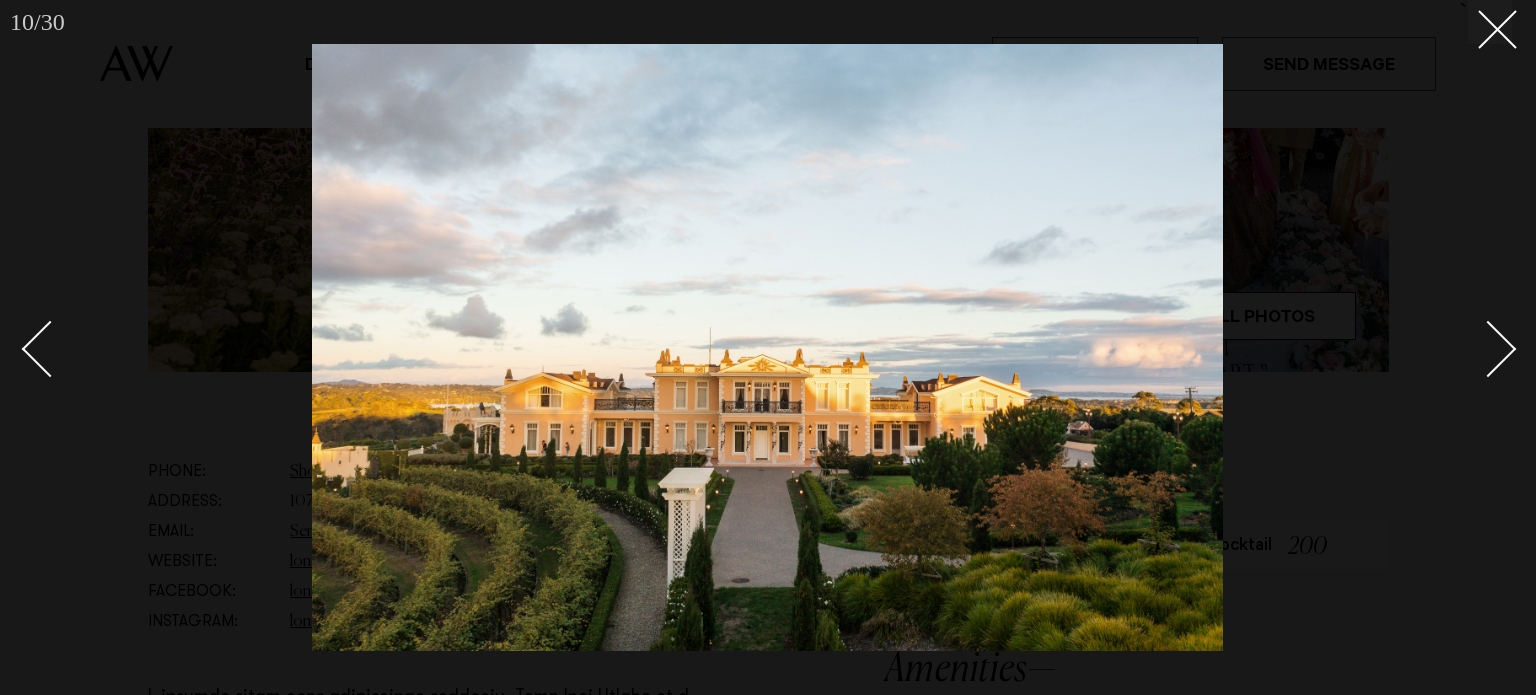 click at bounding box center [1488, 348] 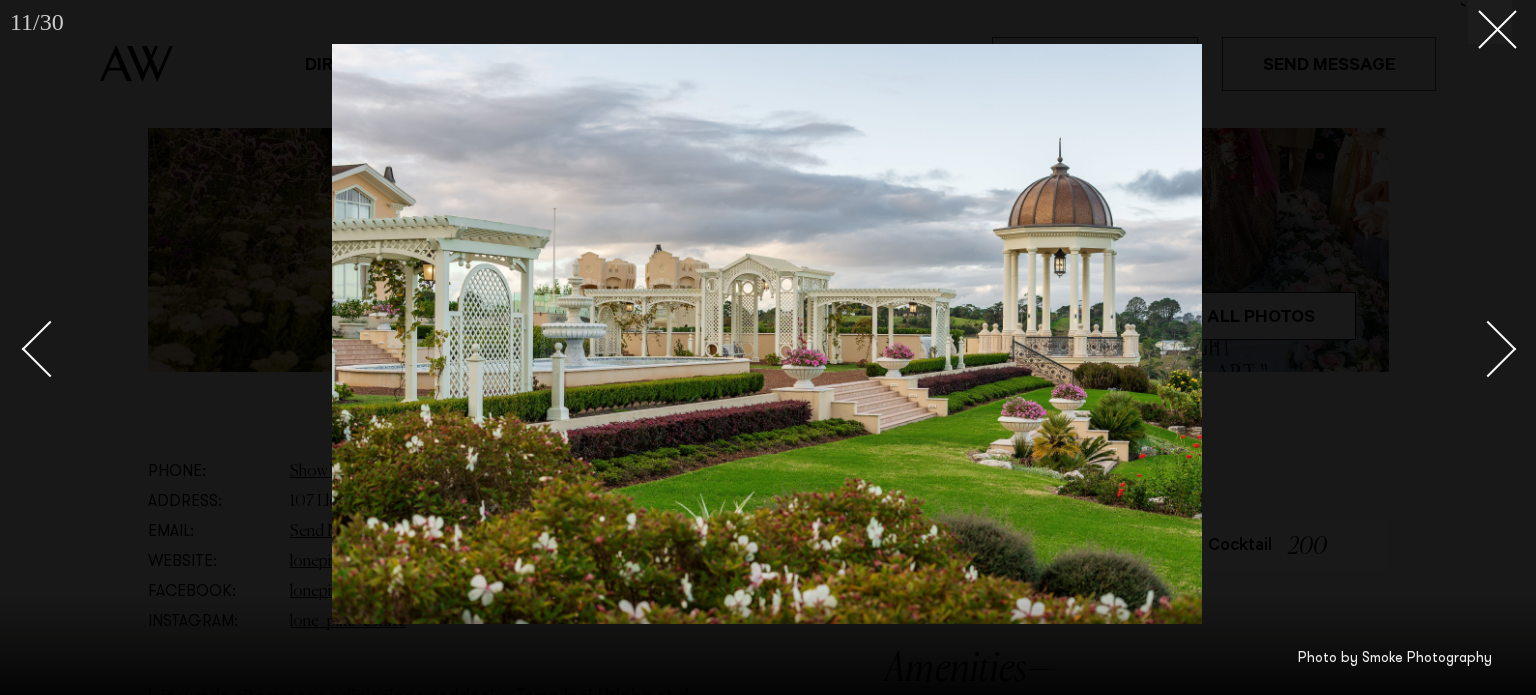 click at bounding box center (1488, 348) 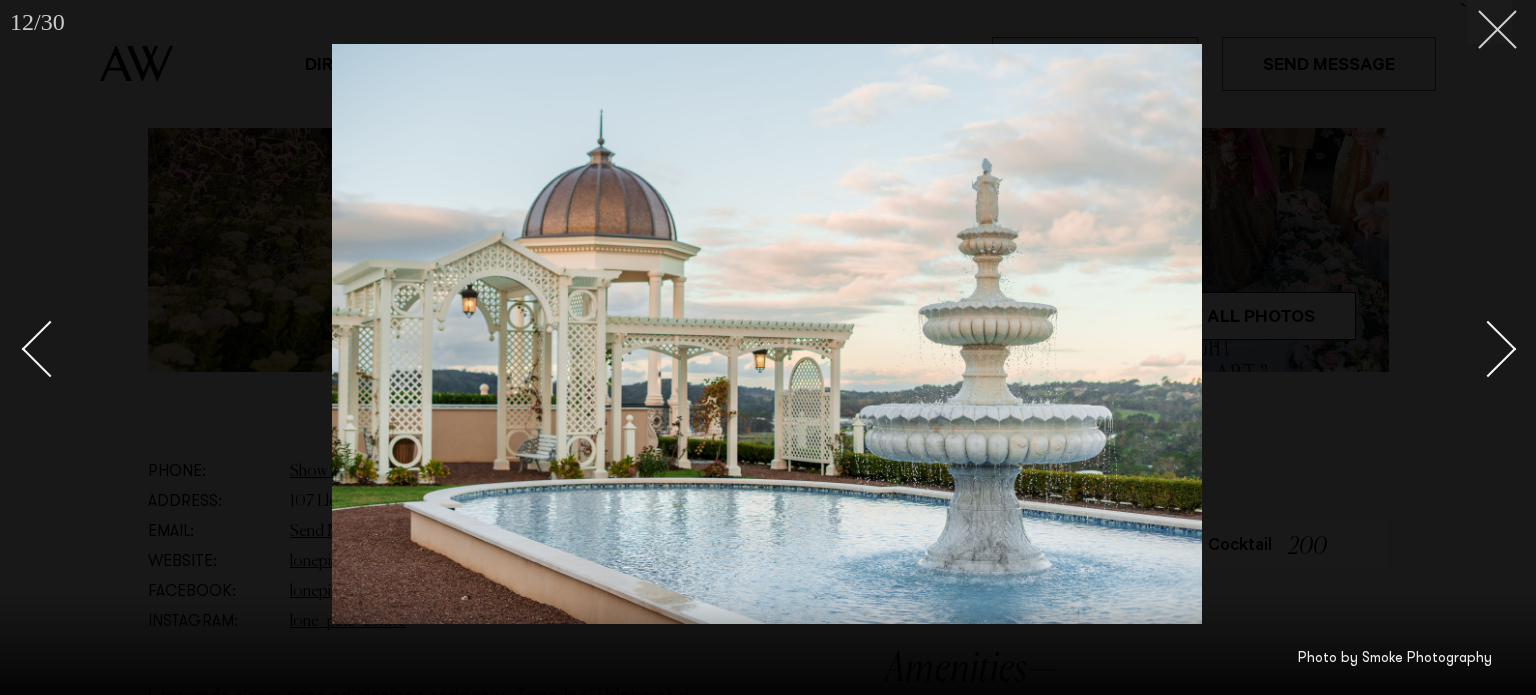 click at bounding box center [1490, 22] 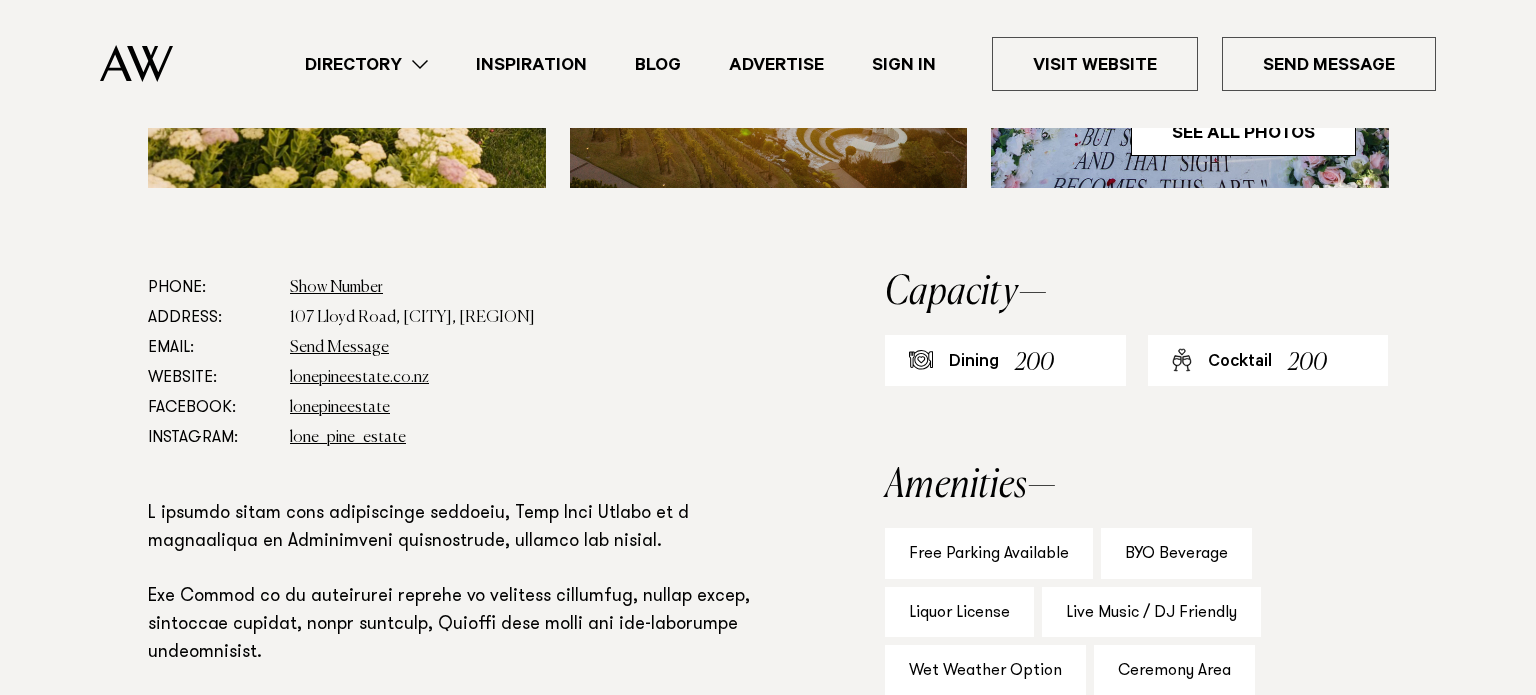scroll, scrollTop: 1014, scrollLeft: 0, axis: vertical 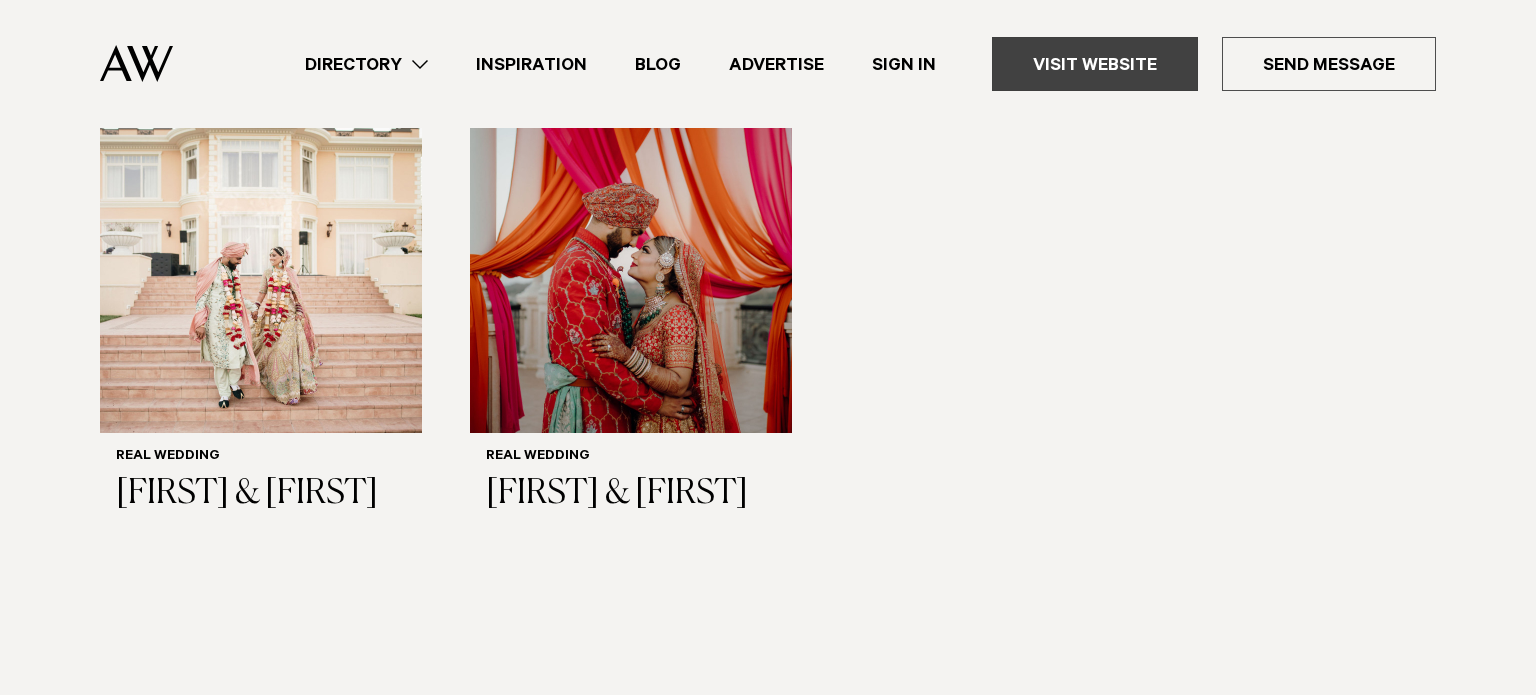 click on "Visit Website" at bounding box center [1095, 64] 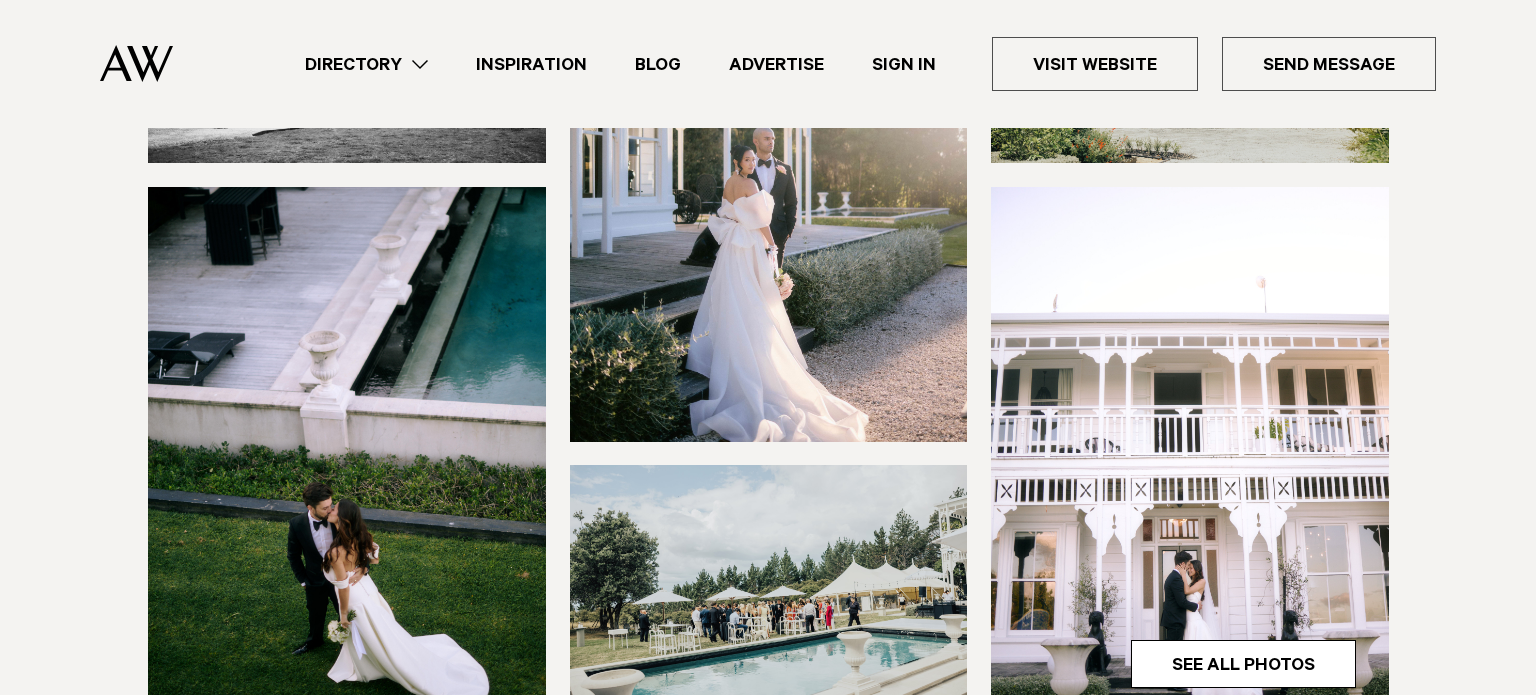 scroll, scrollTop: 489, scrollLeft: 0, axis: vertical 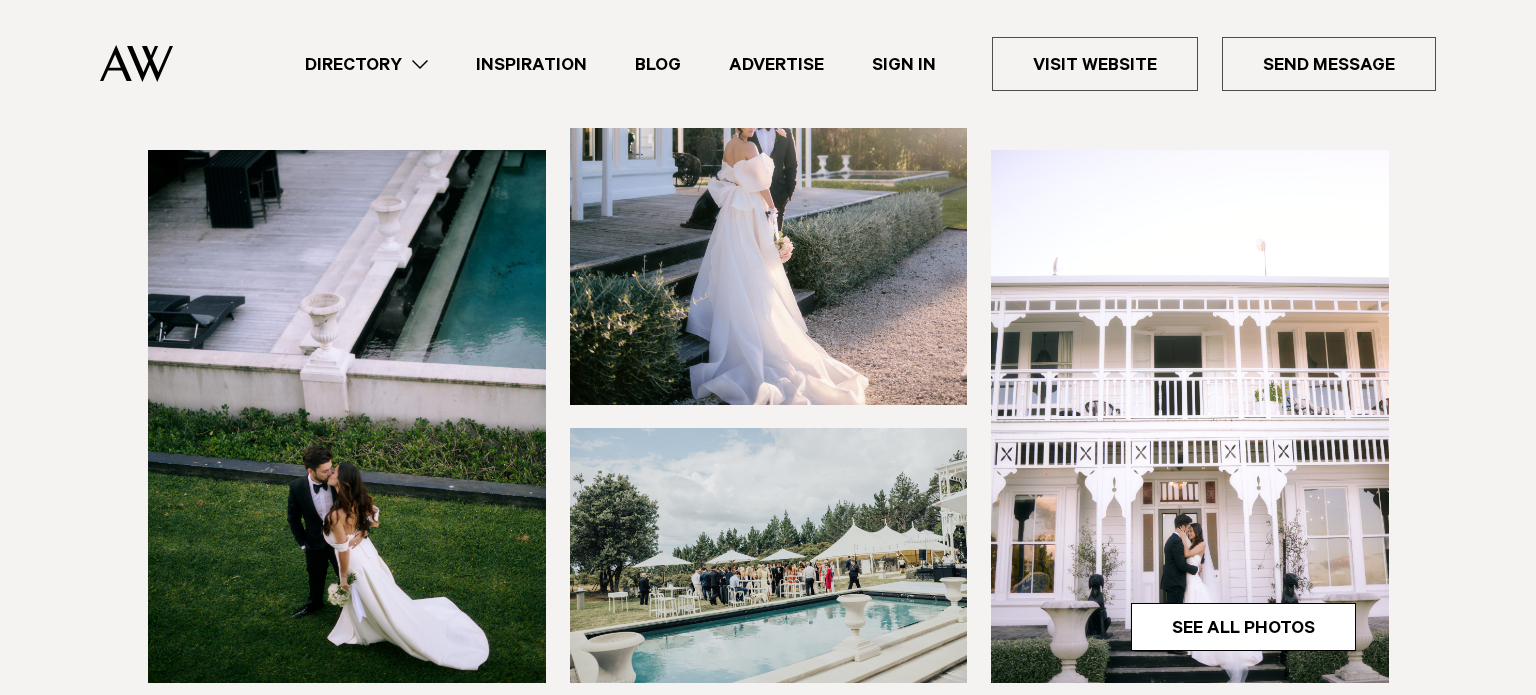 click at bounding box center [769, 137] 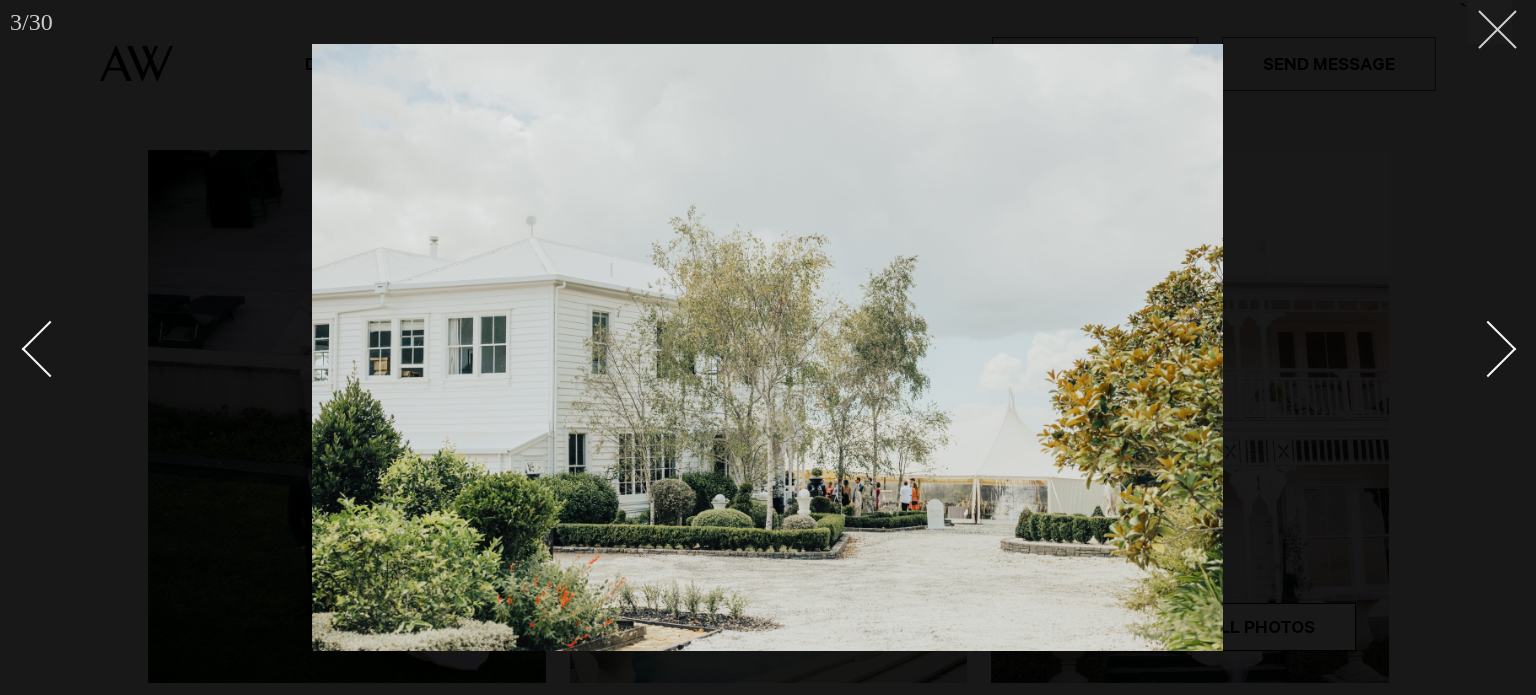 click at bounding box center [1490, 22] 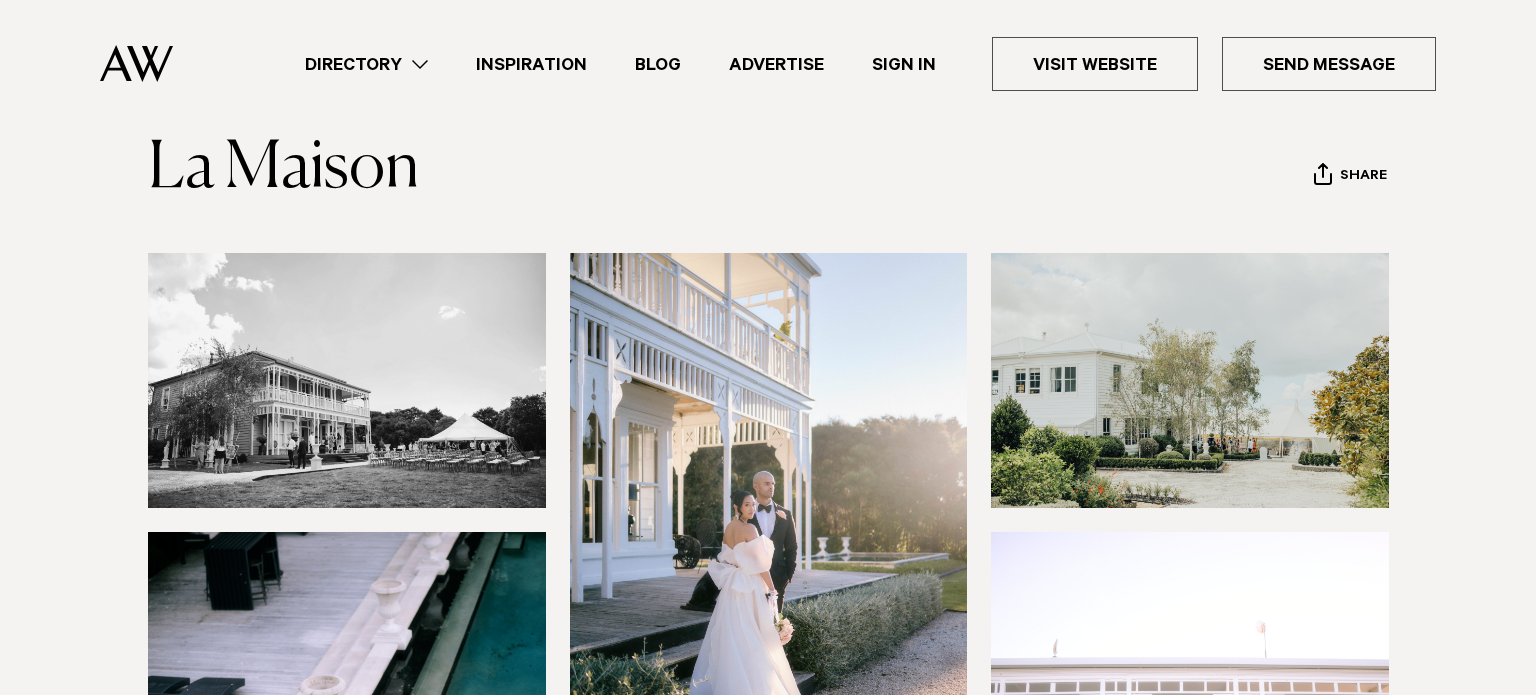 scroll, scrollTop: 0, scrollLeft: 0, axis: both 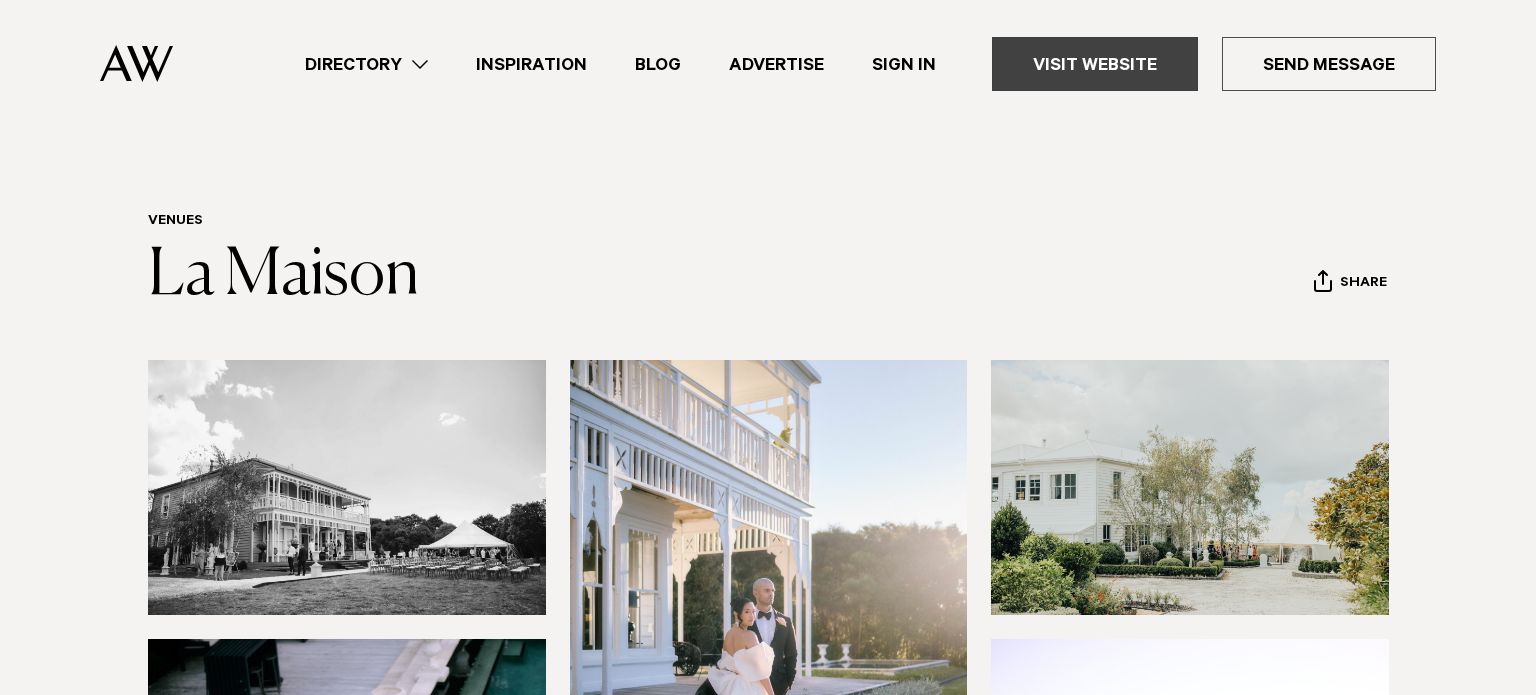 click on "Visit Website" at bounding box center (1095, 64) 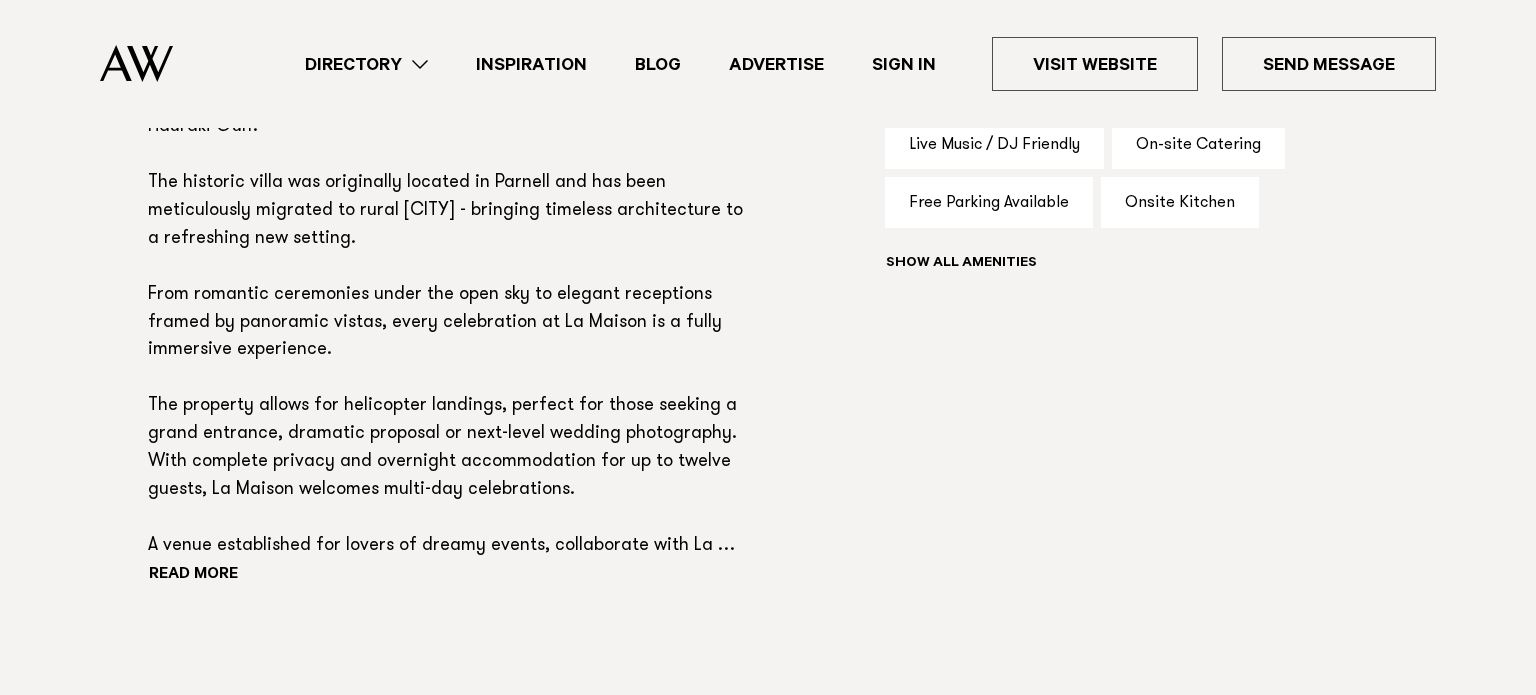 scroll, scrollTop: 1535, scrollLeft: 0, axis: vertical 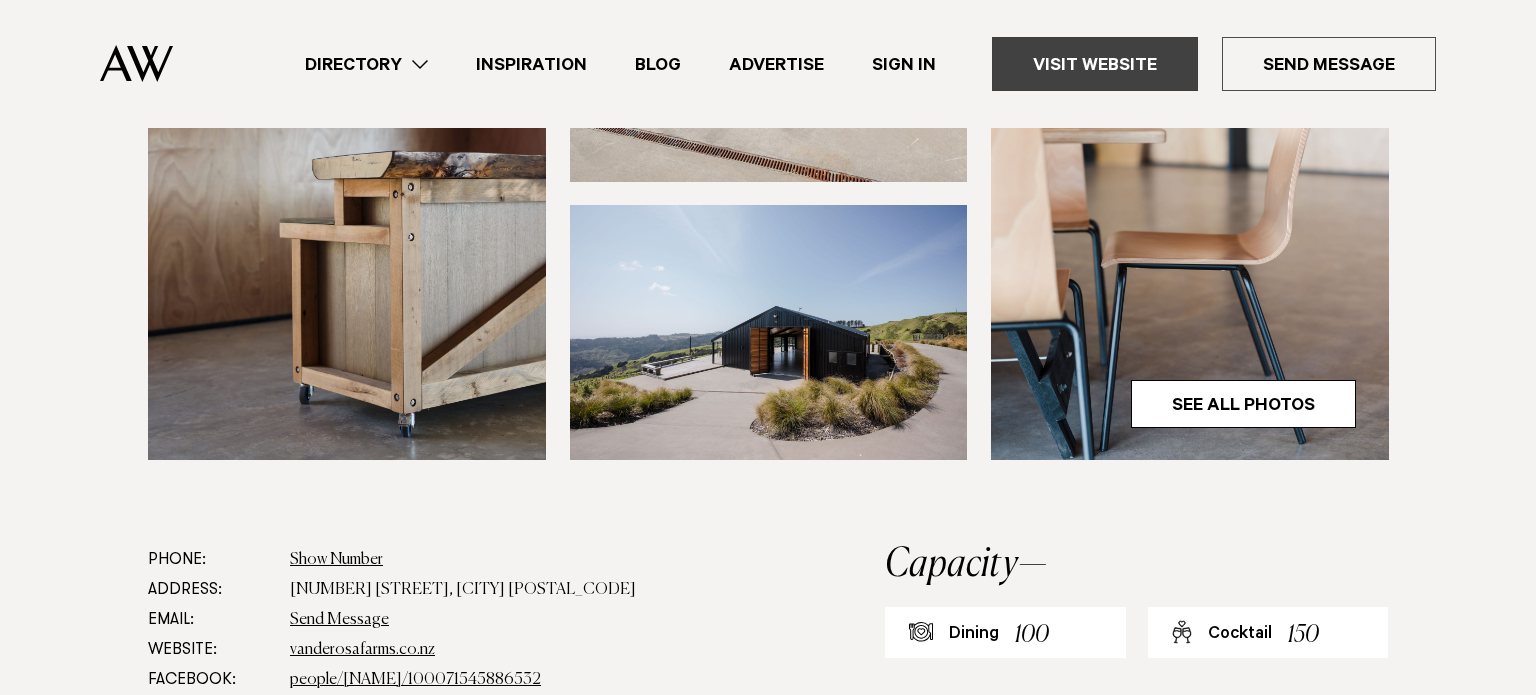 click on "Visit Website" at bounding box center [1095, 64] 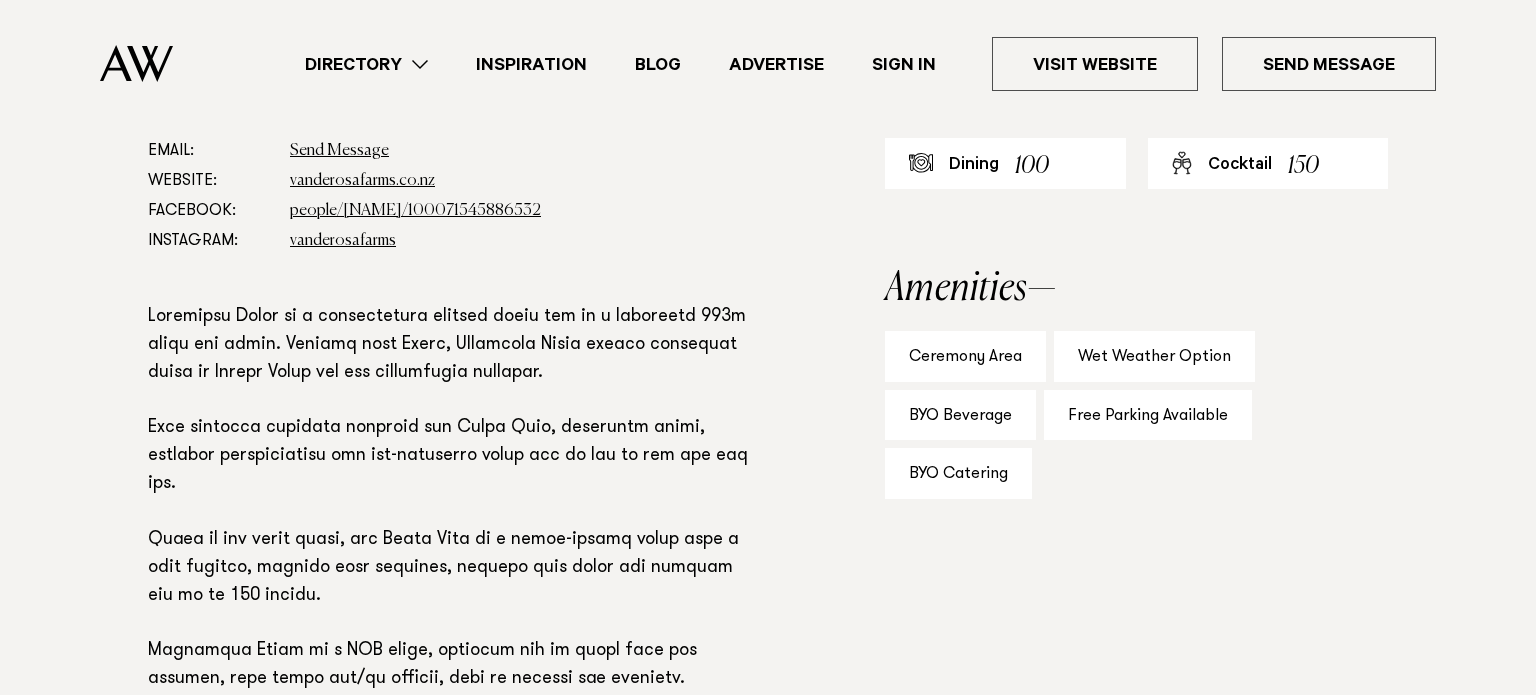 scroll, scrollTop: 1140, scrollLeft: 0, axis: vertical 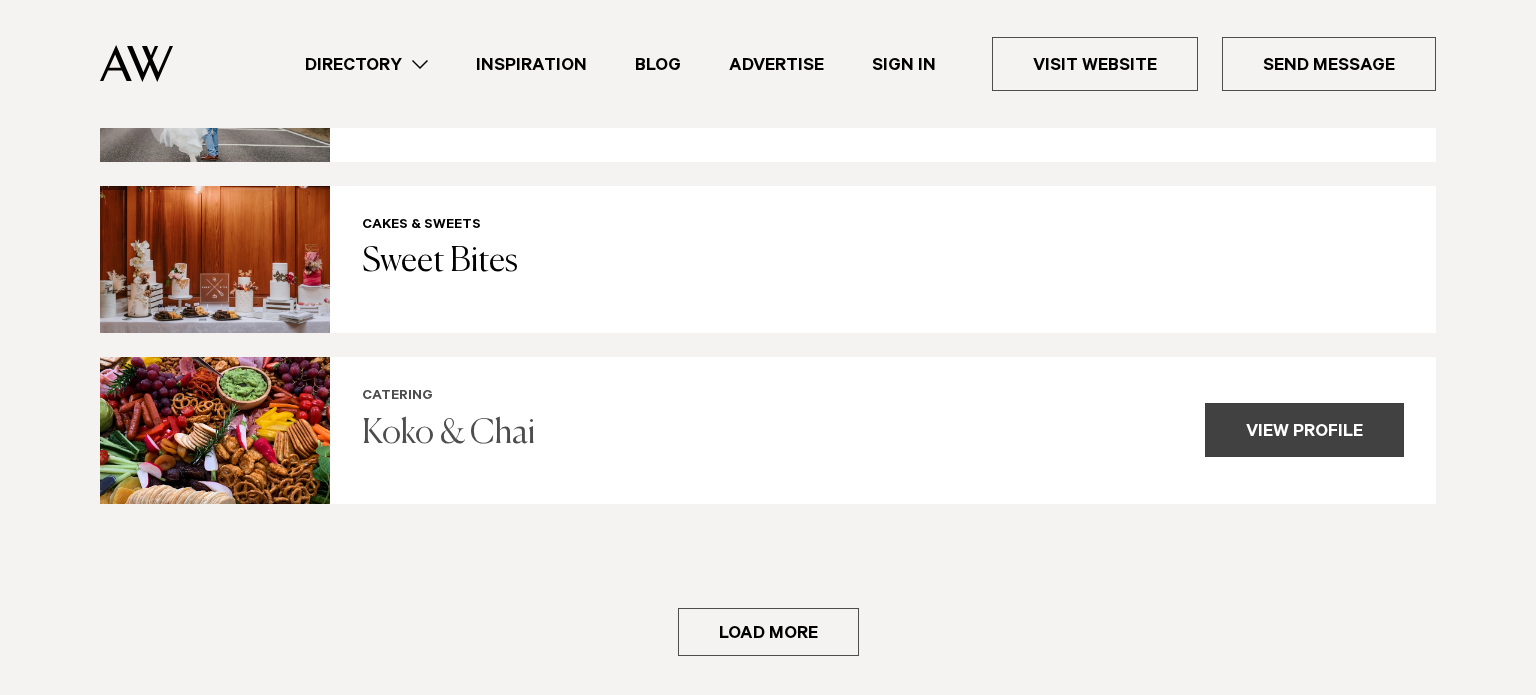 click on "View profile" at bounding box center [1304, 430] 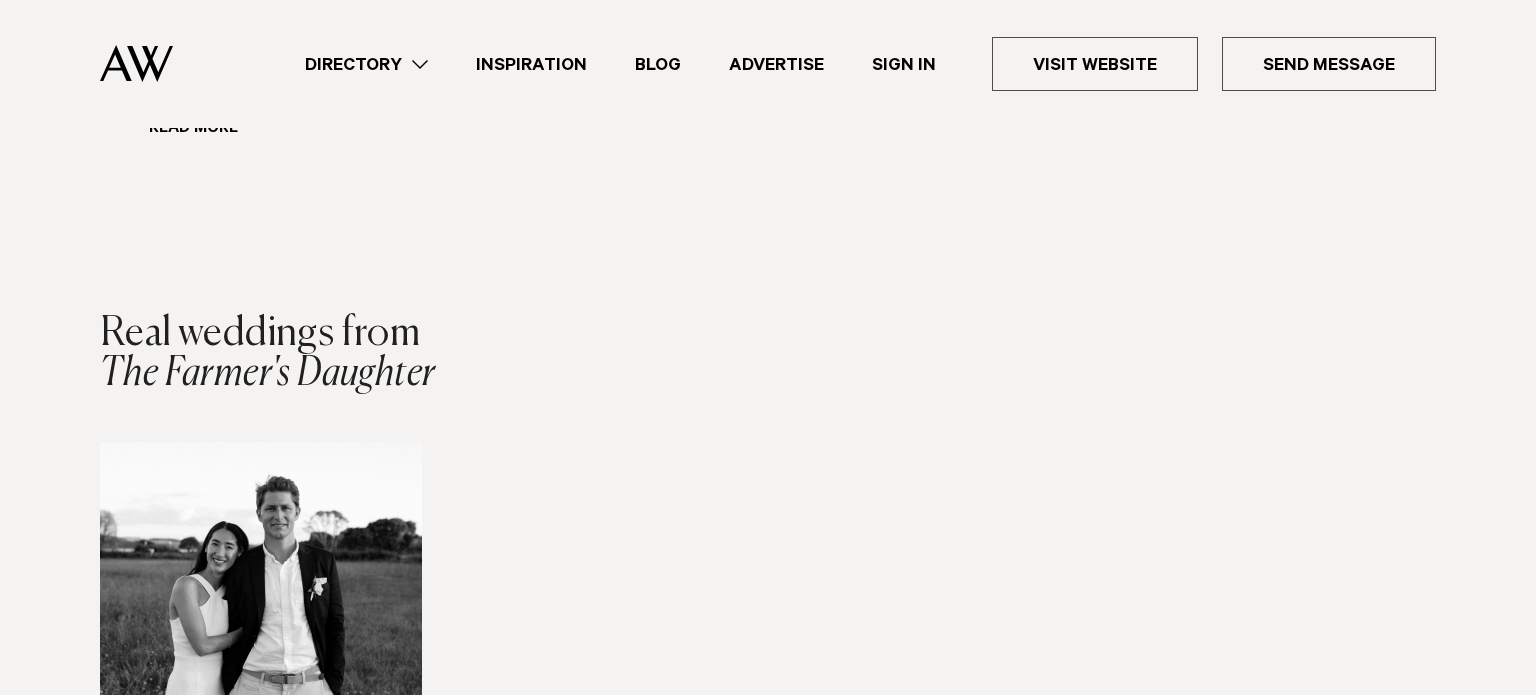 scroll, scrollTop: 1896, scrollLeft: 0, axis: vertical 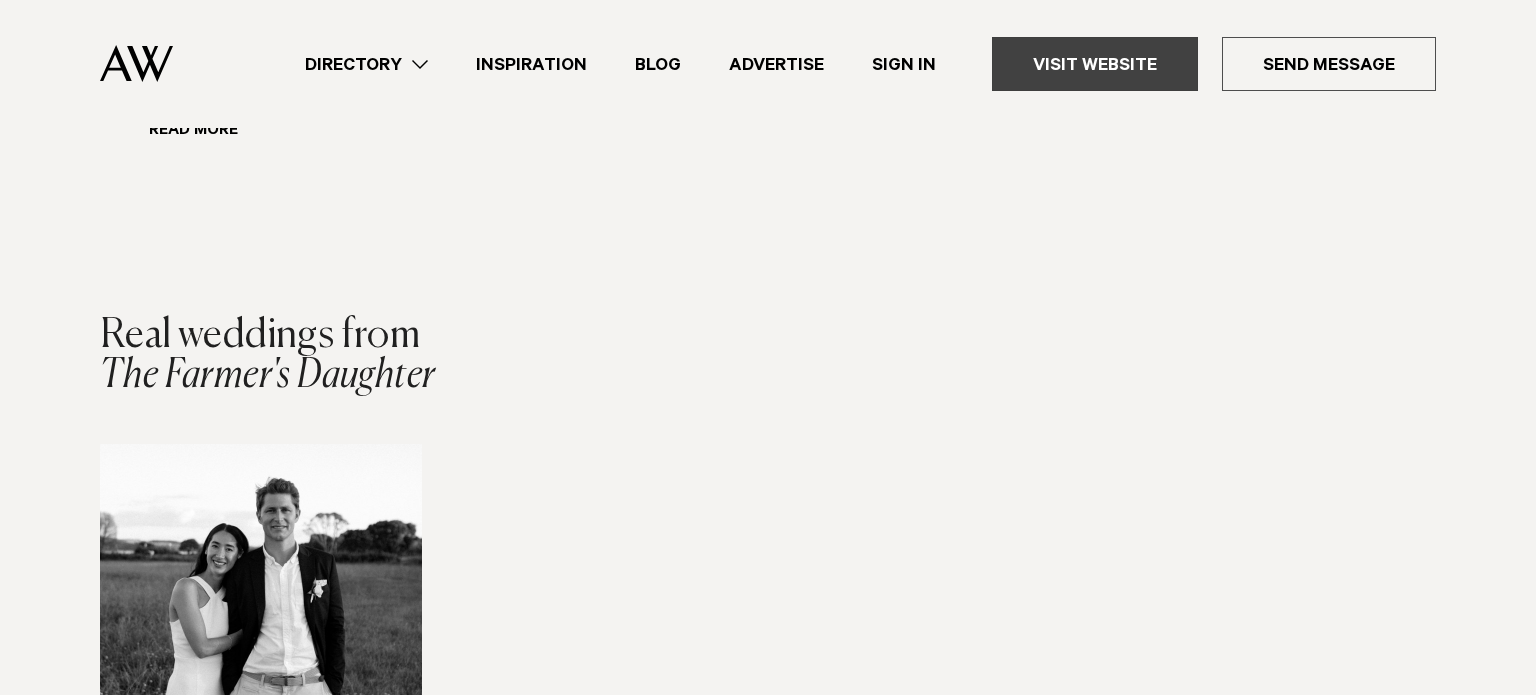click on "Visit Website" at bounding box center (1095, 64) 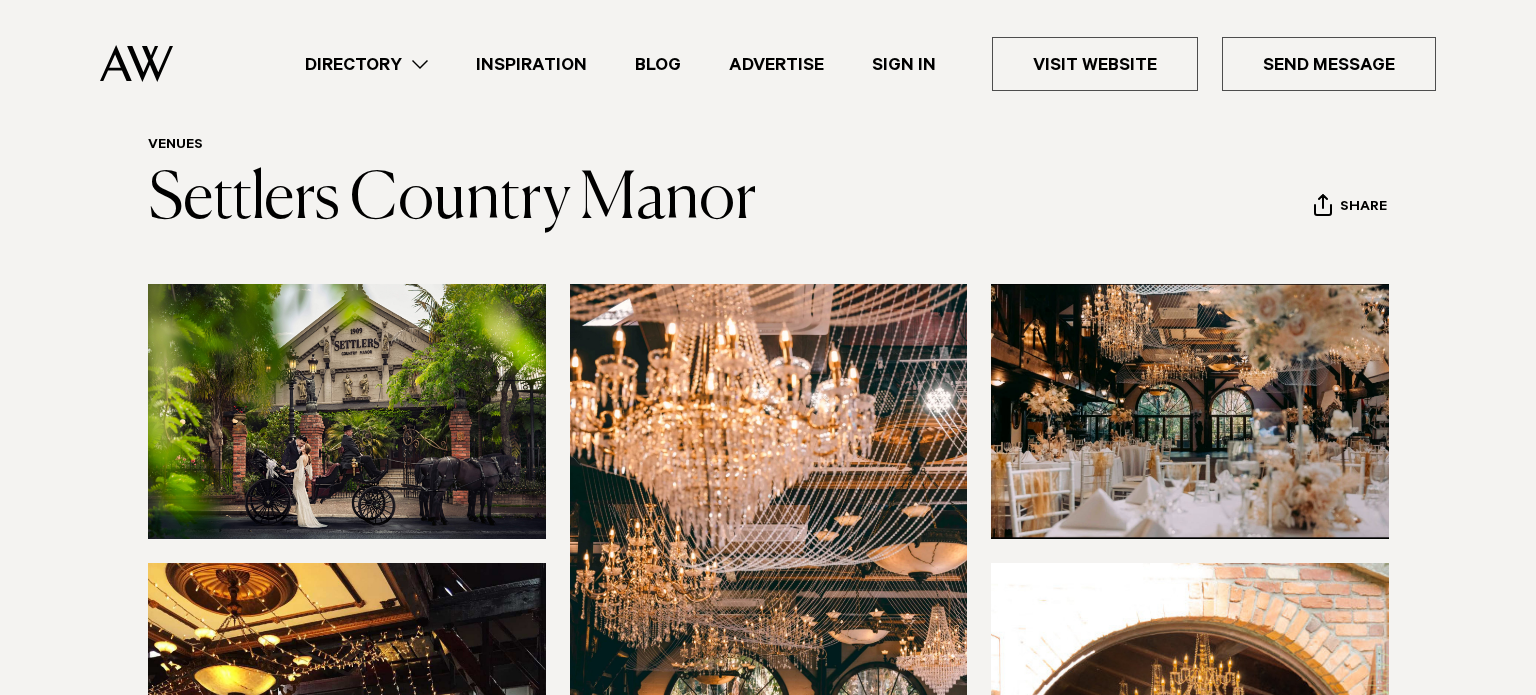 scroll, scrollTop: 0, scrollLeft: 0, axis: both 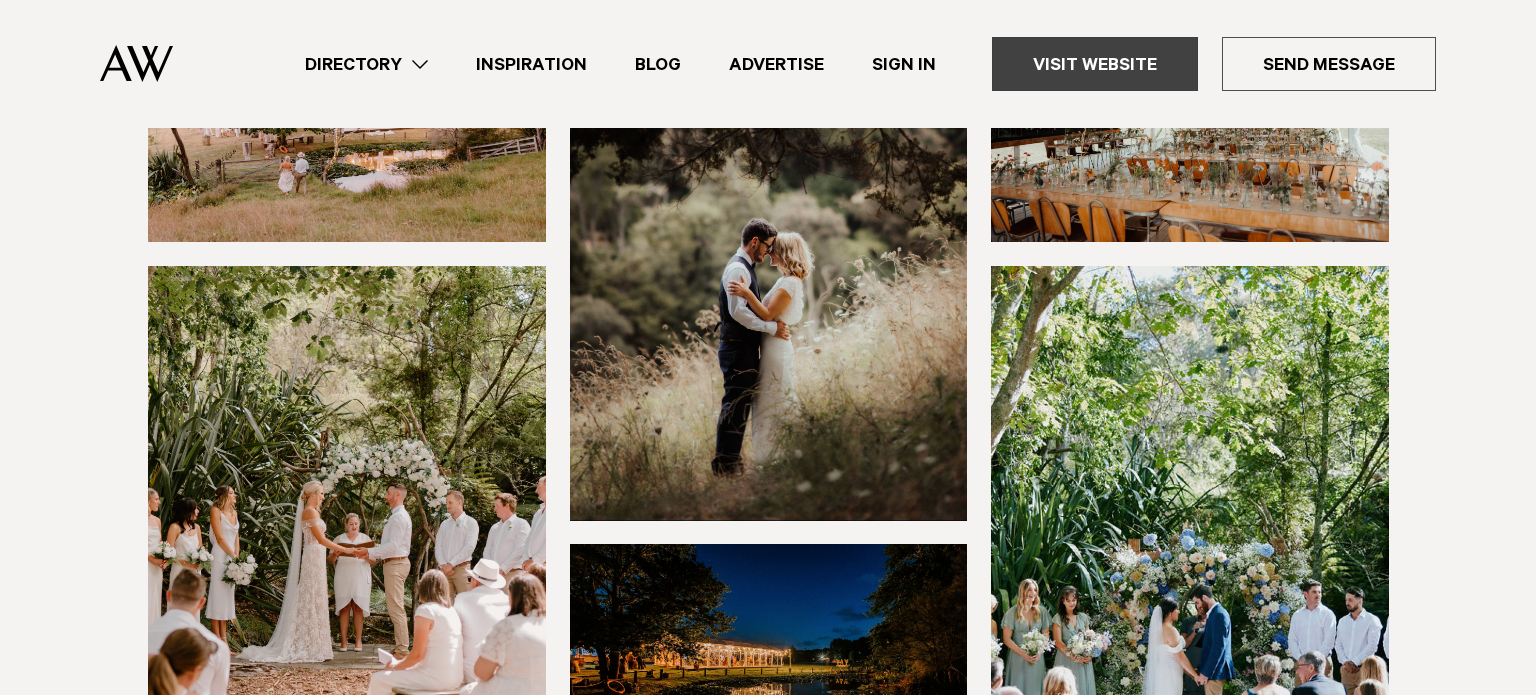 click on "Visit Website" at bounding box center (1095, 64) 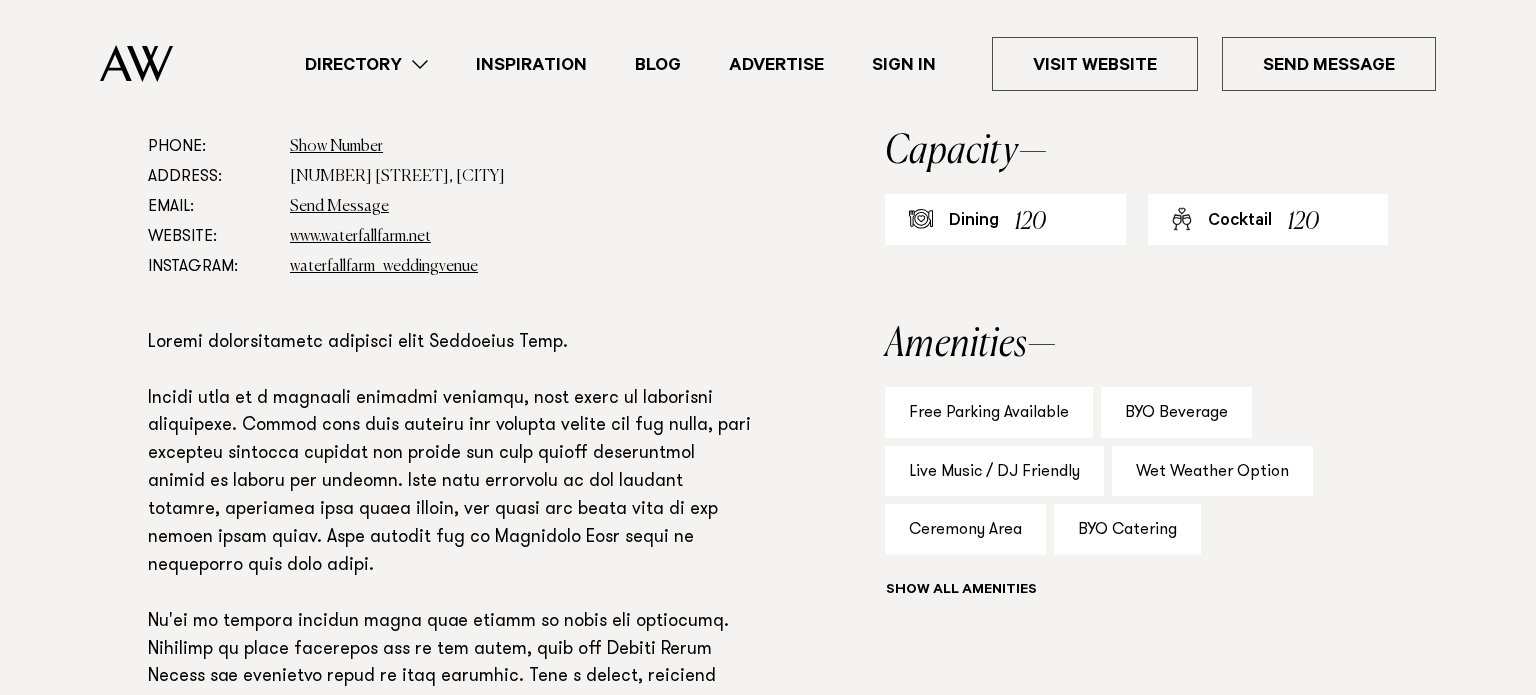 scroll, scrollTop: 1120, scrollLeft: 0, axis: vertical 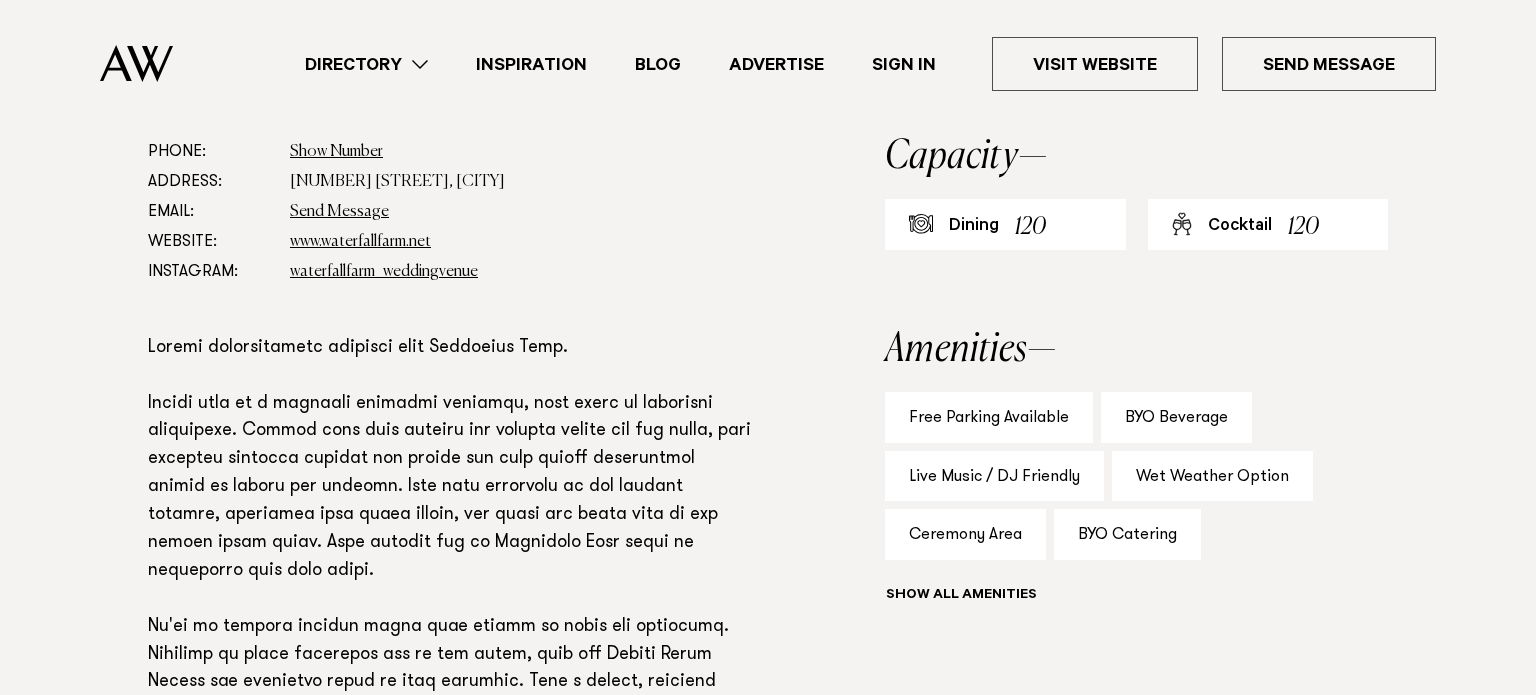 click on "Show Number
[PHONE]" at bounding box center (523, 152) 